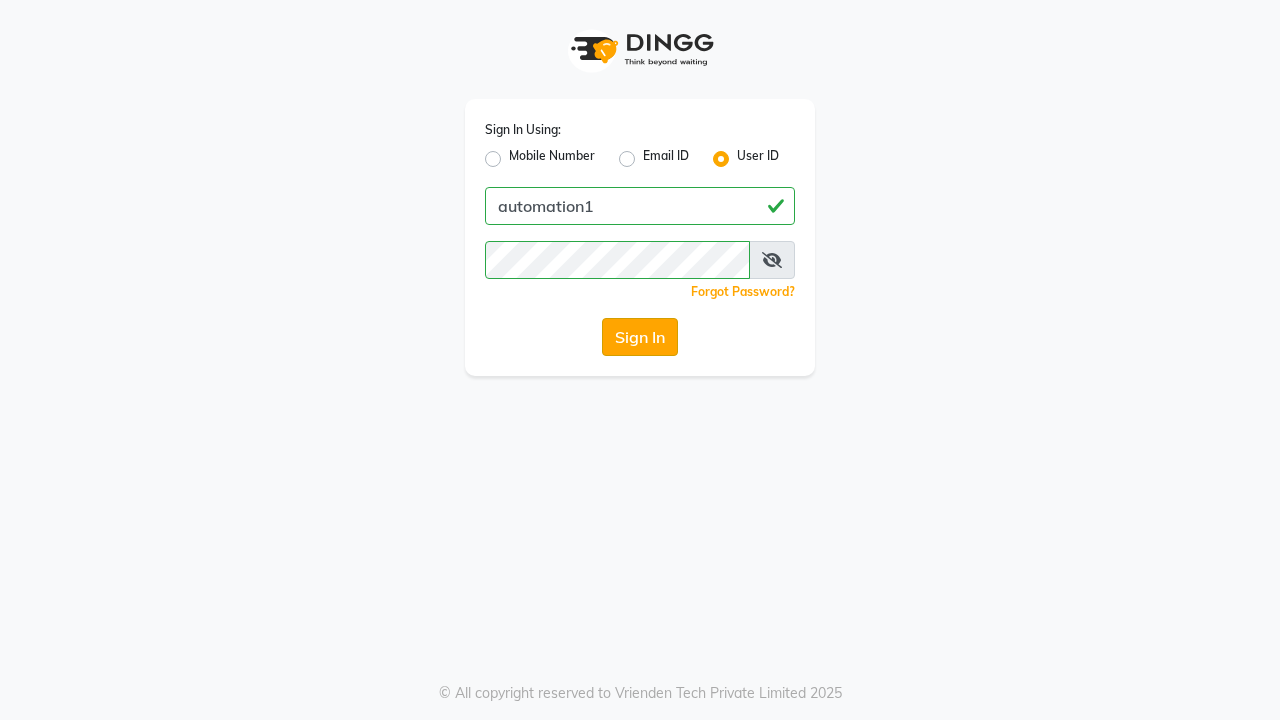 click on "Sign In" 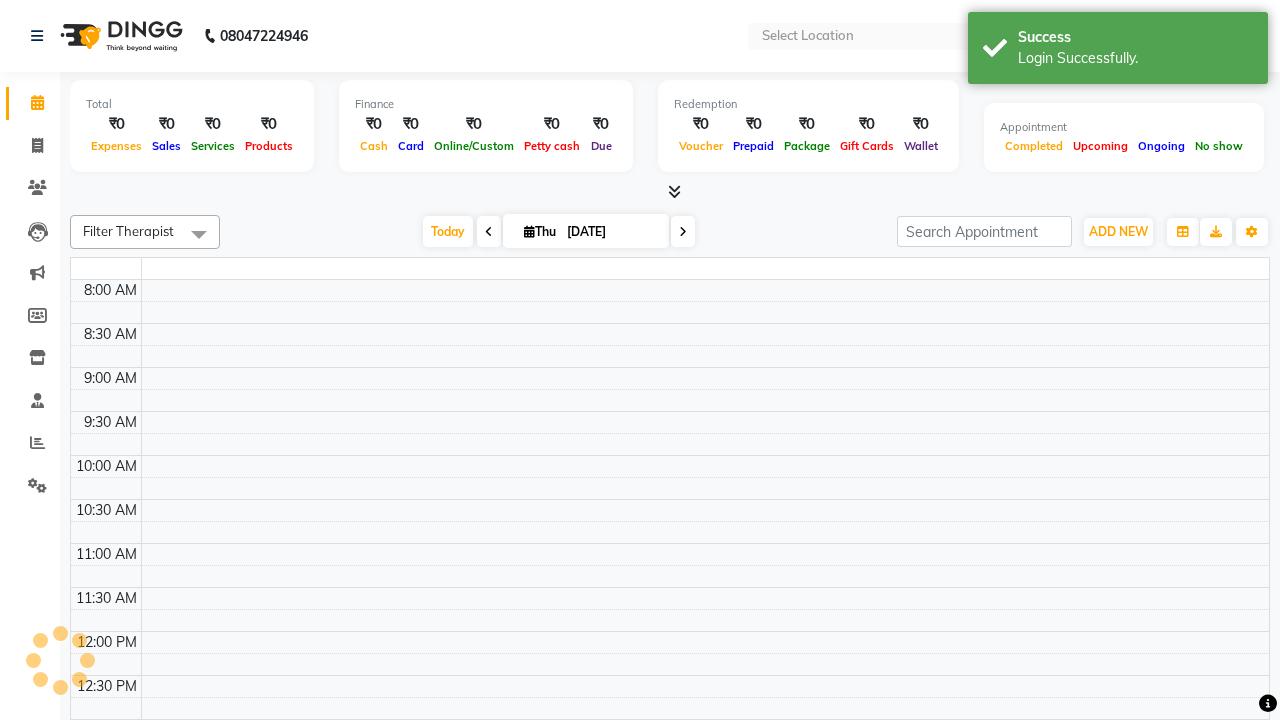 select on "en" 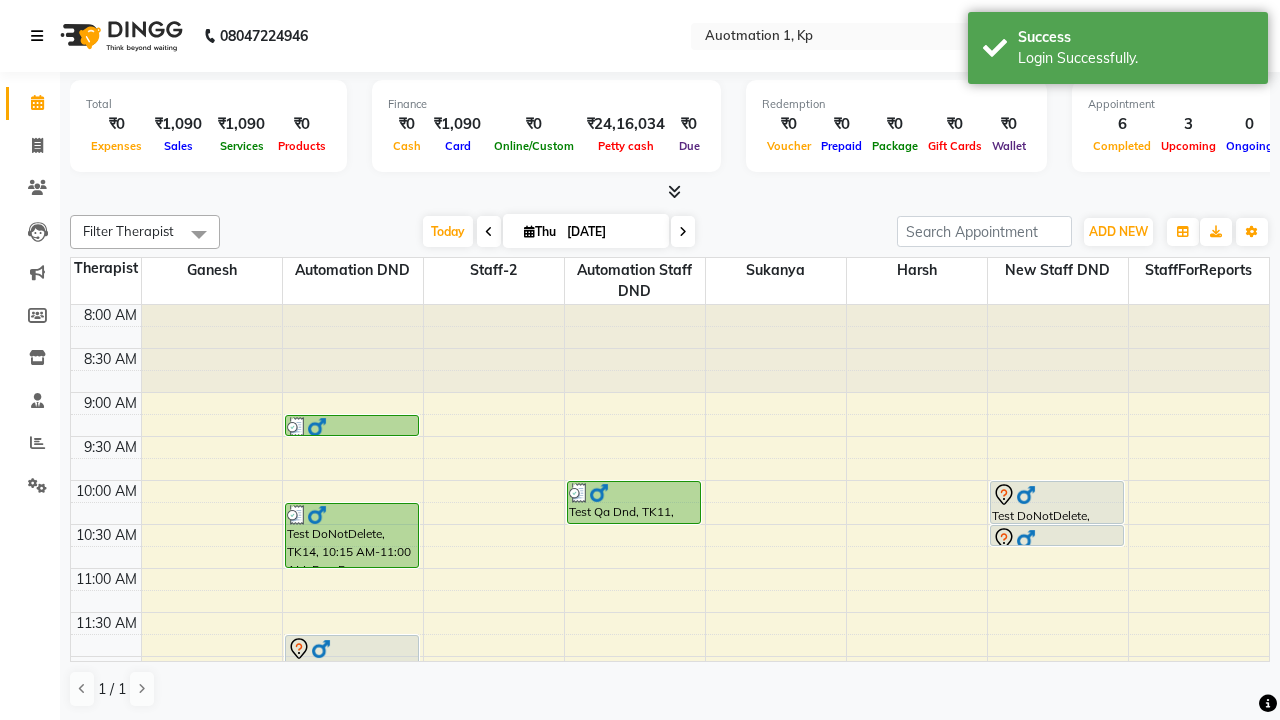 click at bounding box center [37, 36] 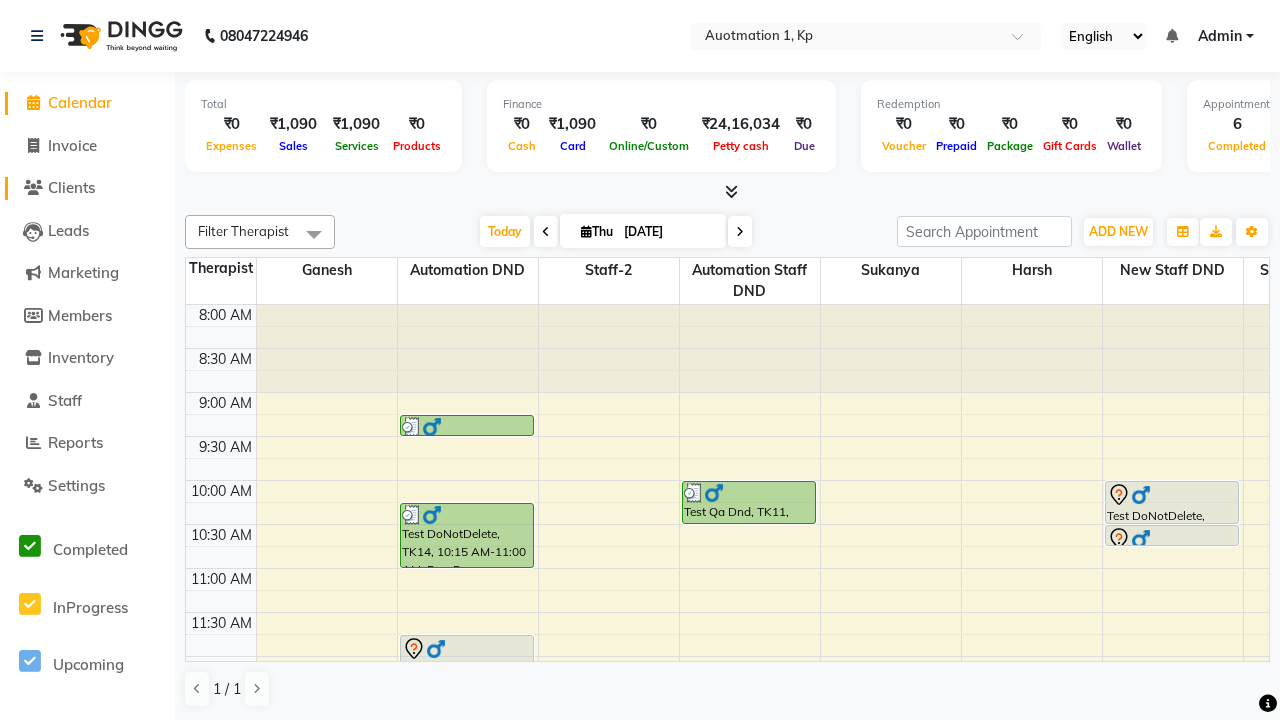 click on "Clients" 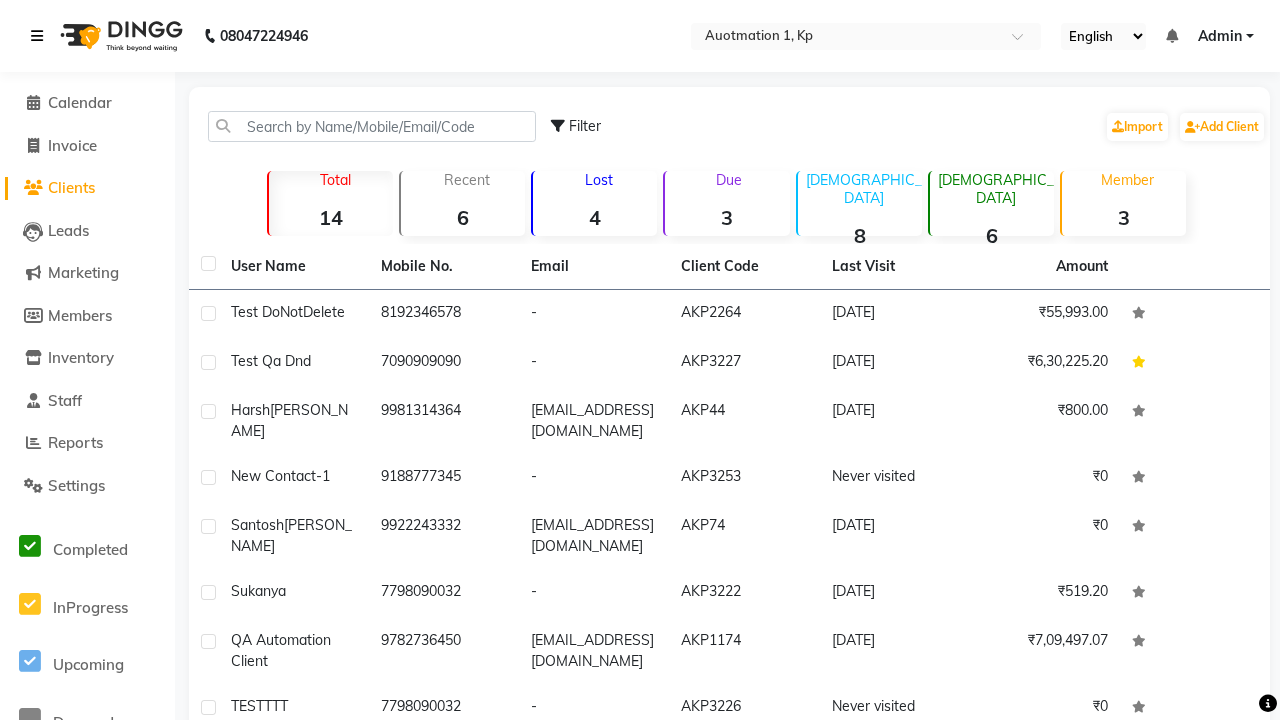 click at bounding box center [37, 36] 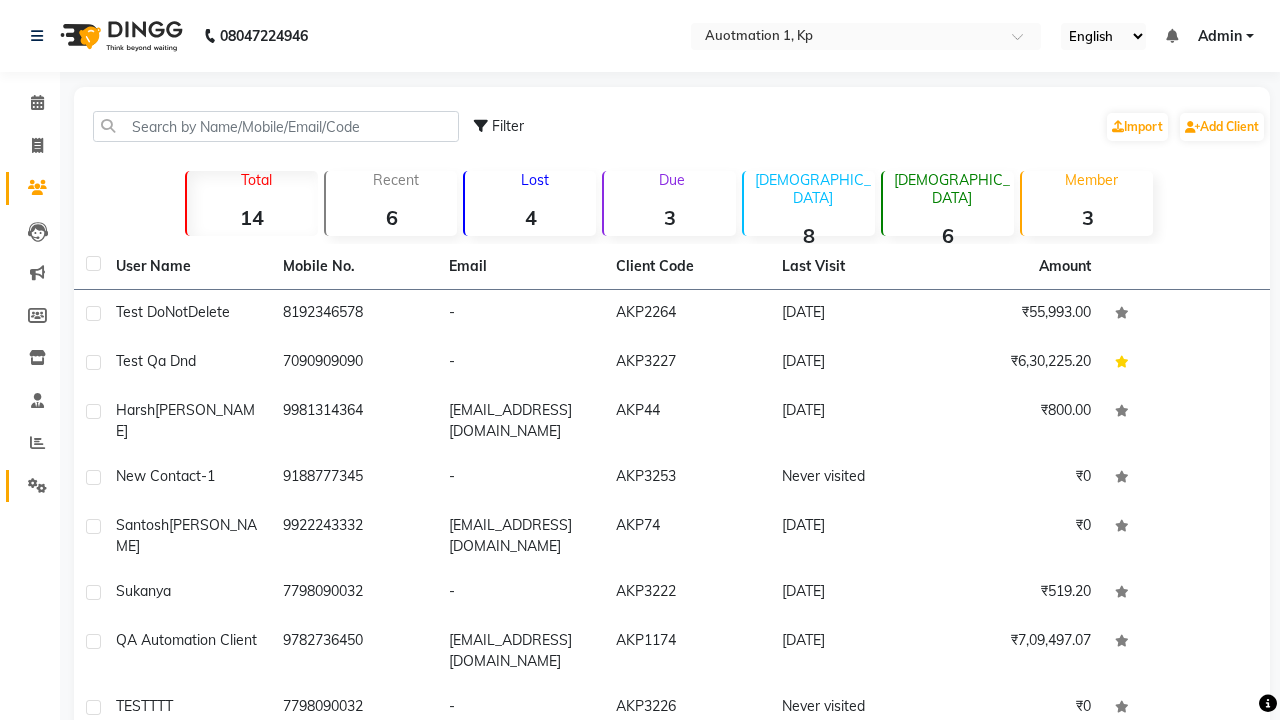 click 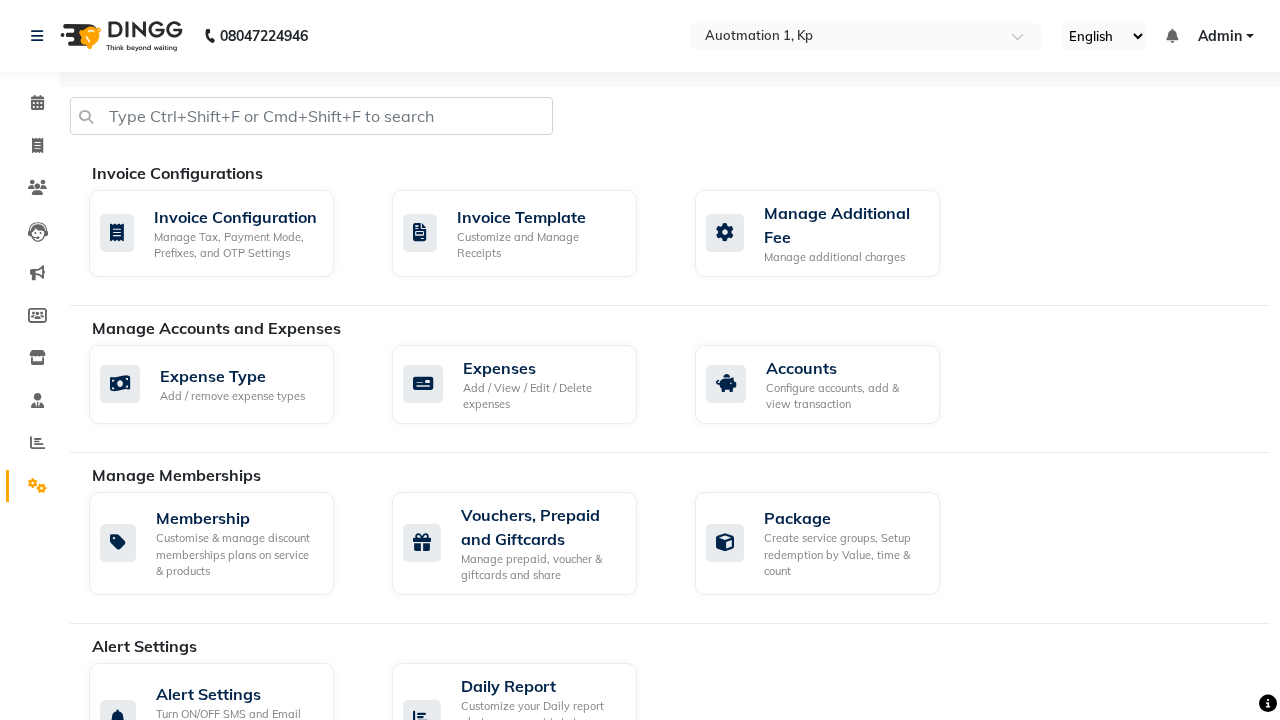 click on "Manage reset opening cash, change password." 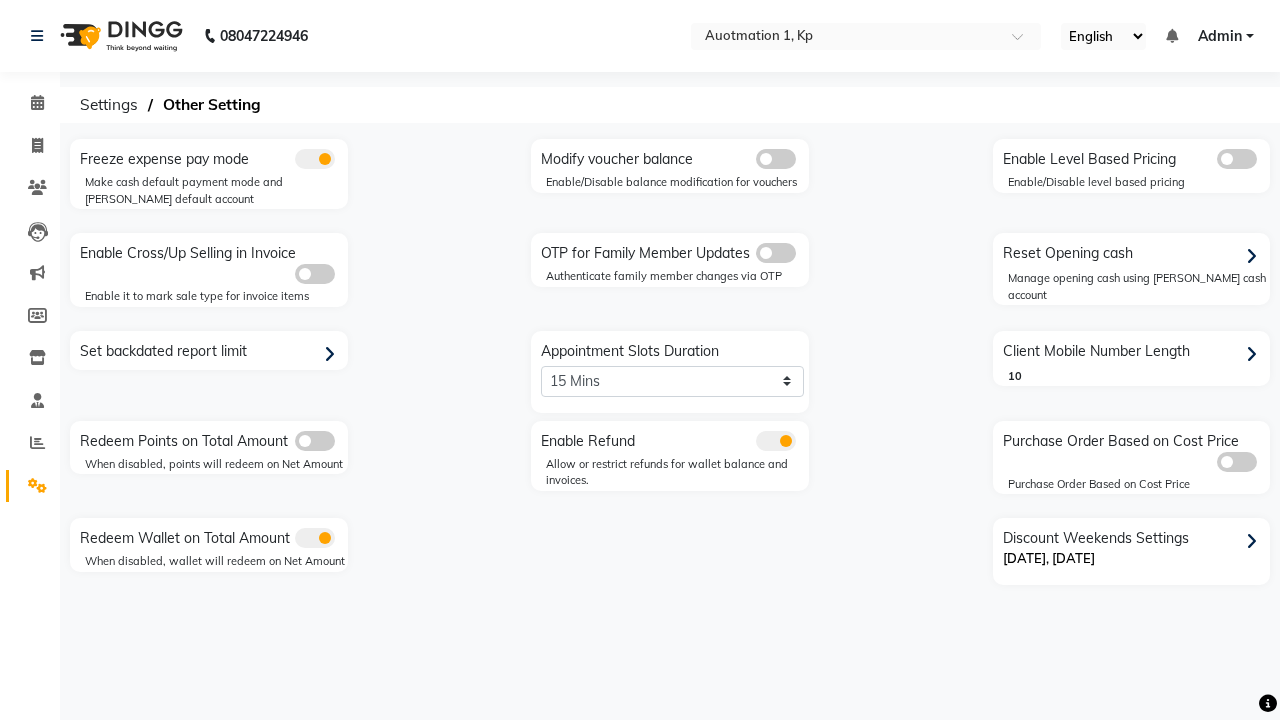 click 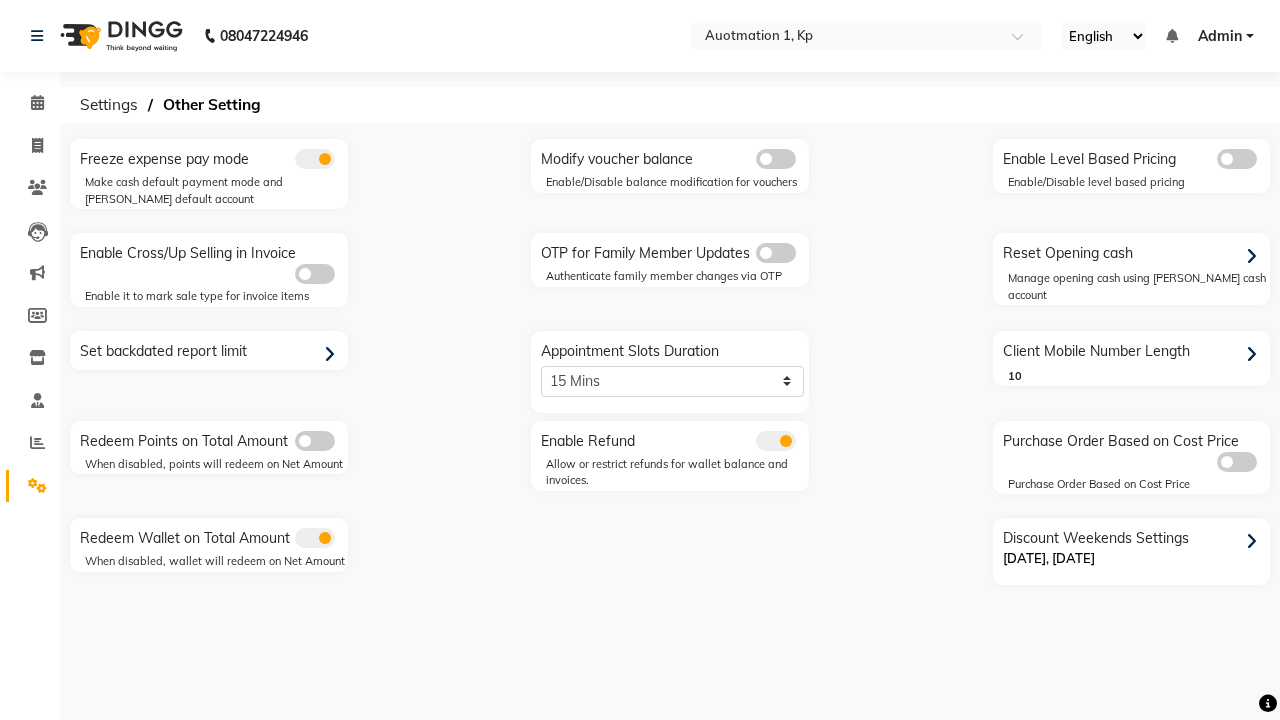 click 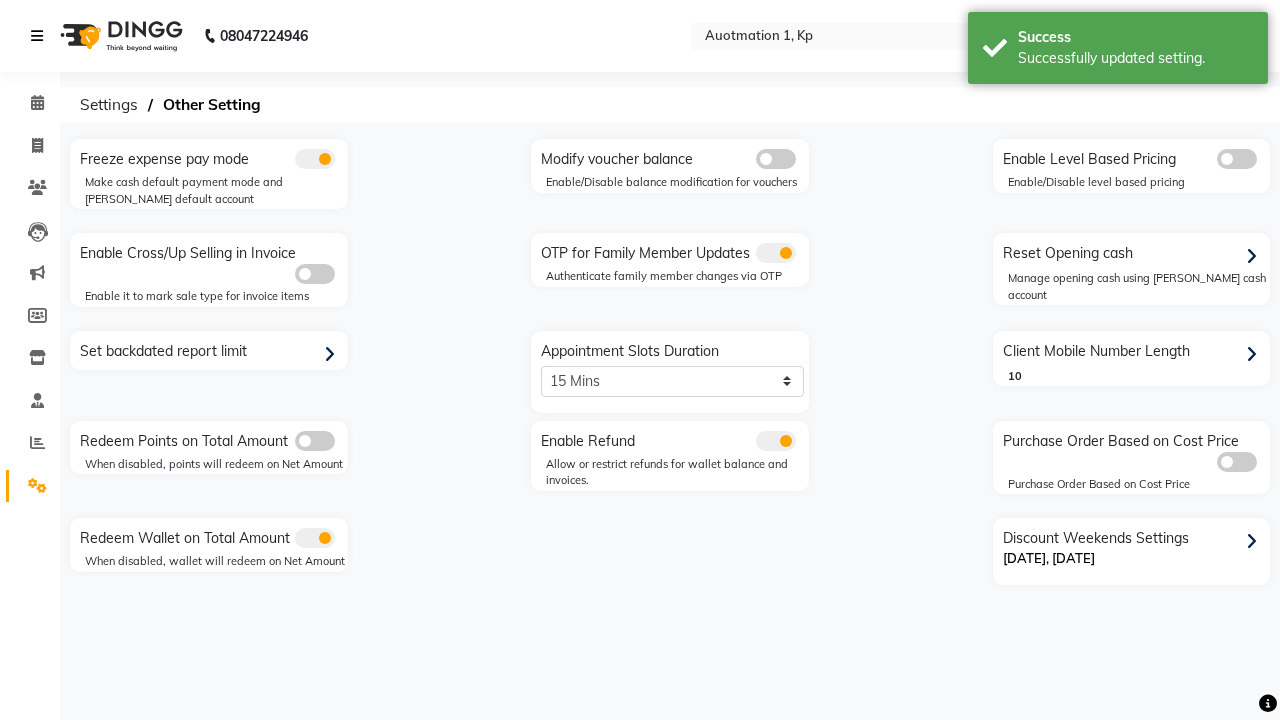 click at bounding box center (37, 36) 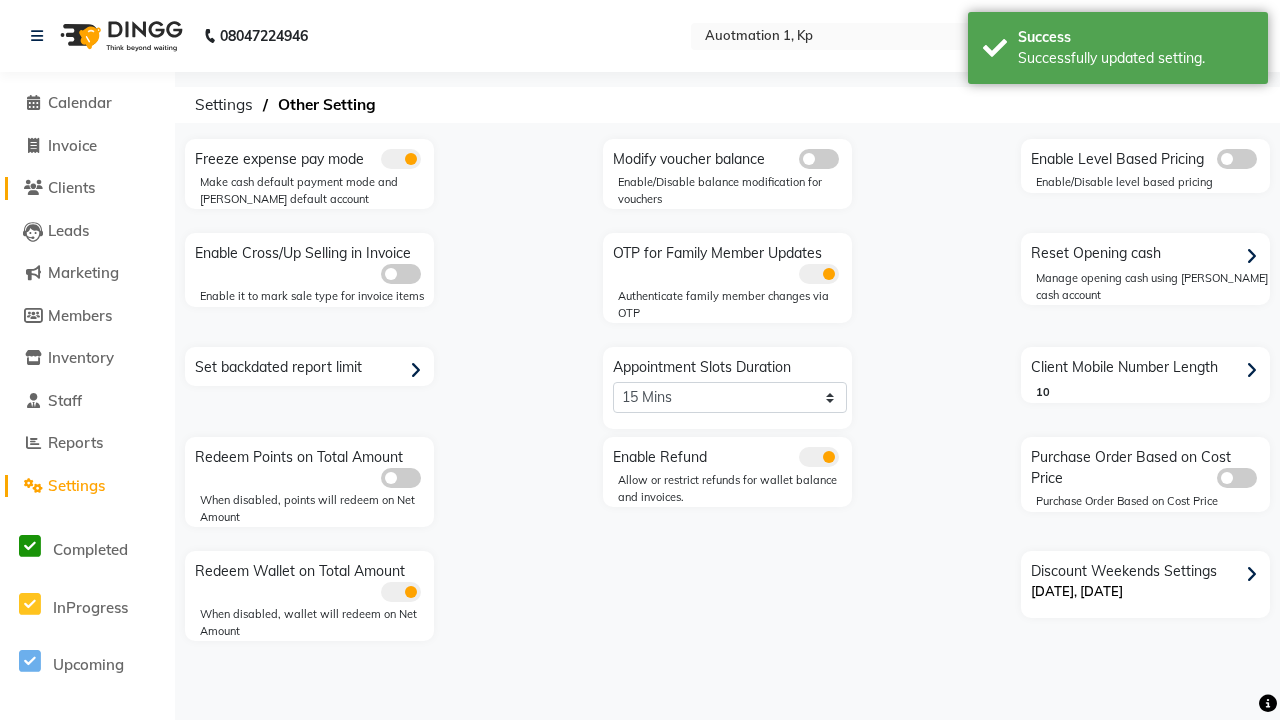 click on "Clients" 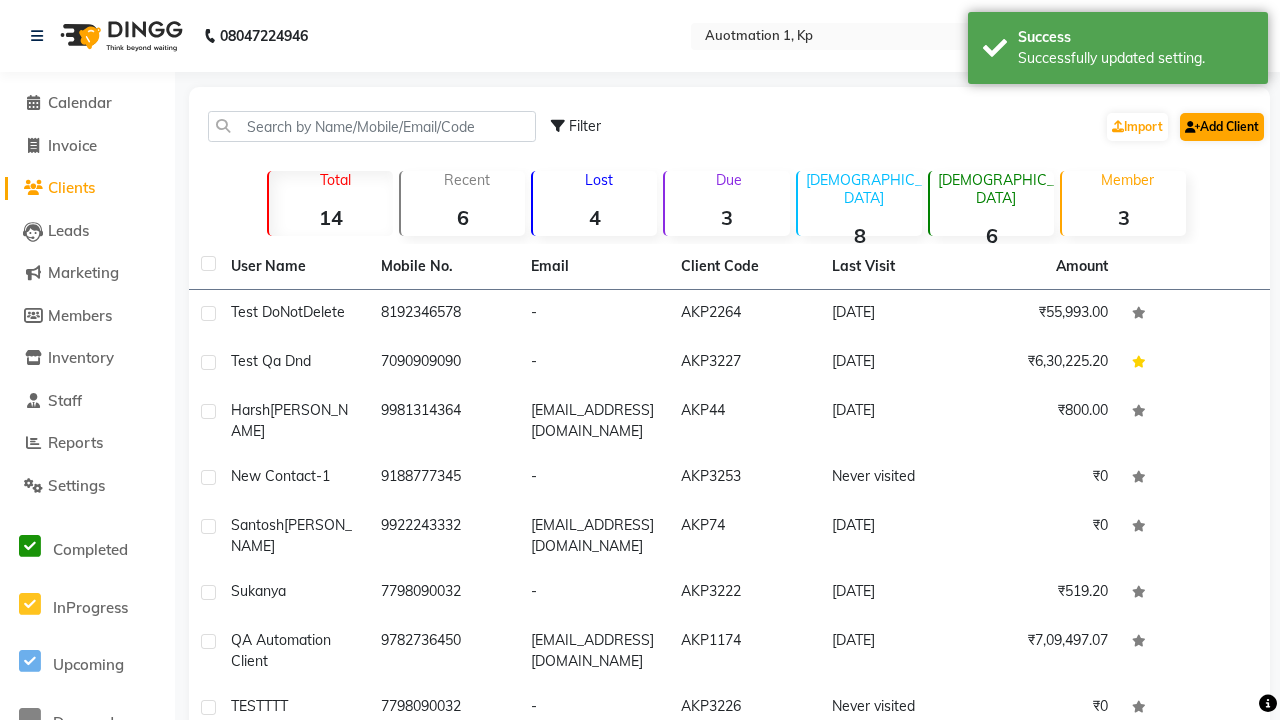 click on "Add Client" 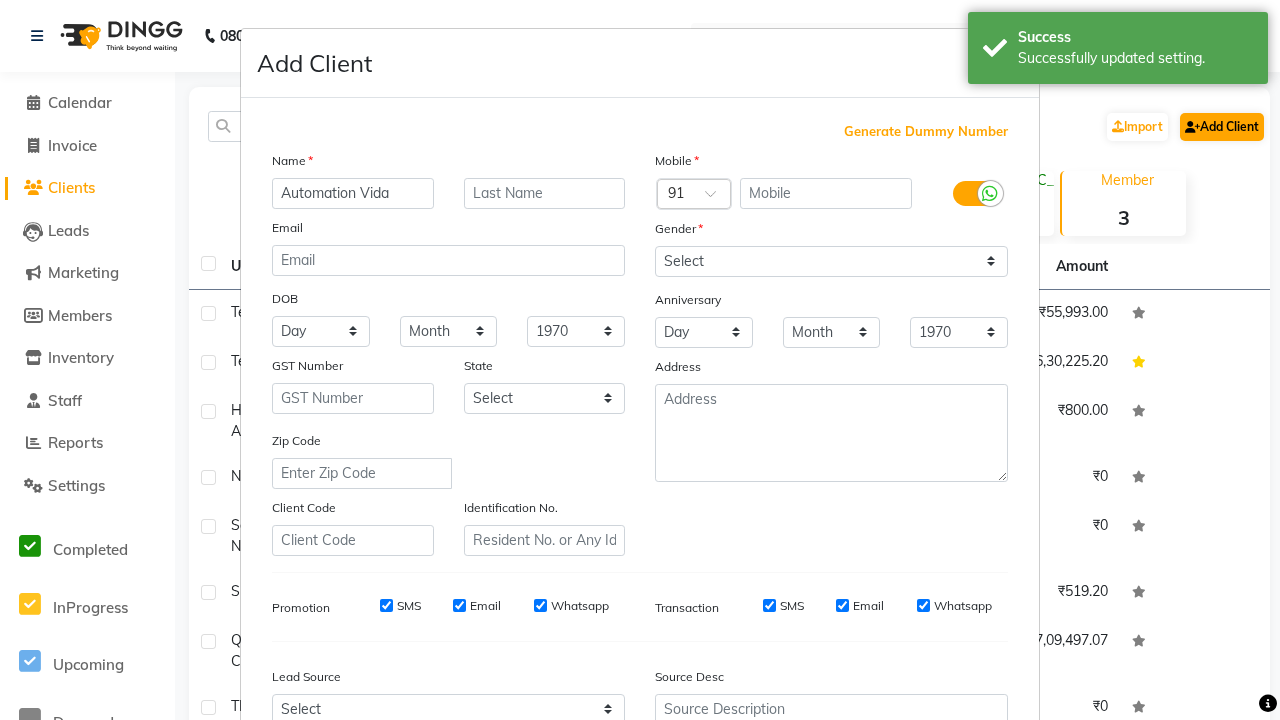 type on "Automation Vida" 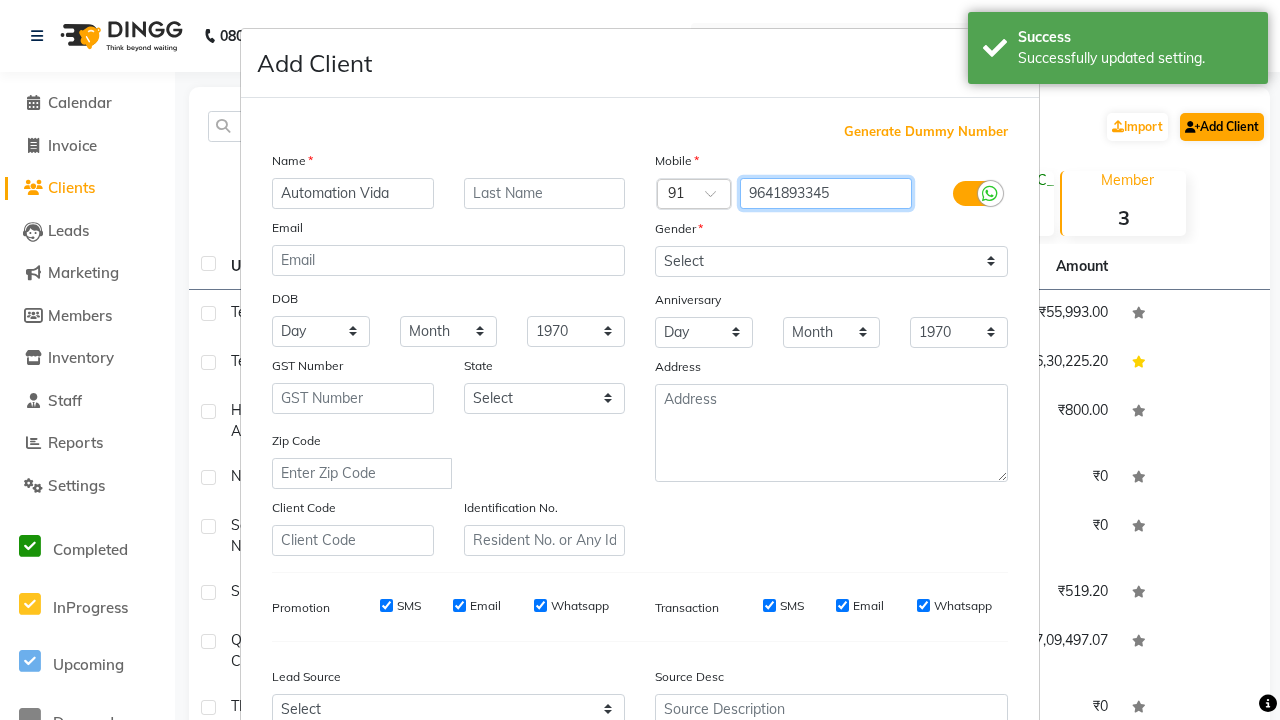 type on "9641893345" 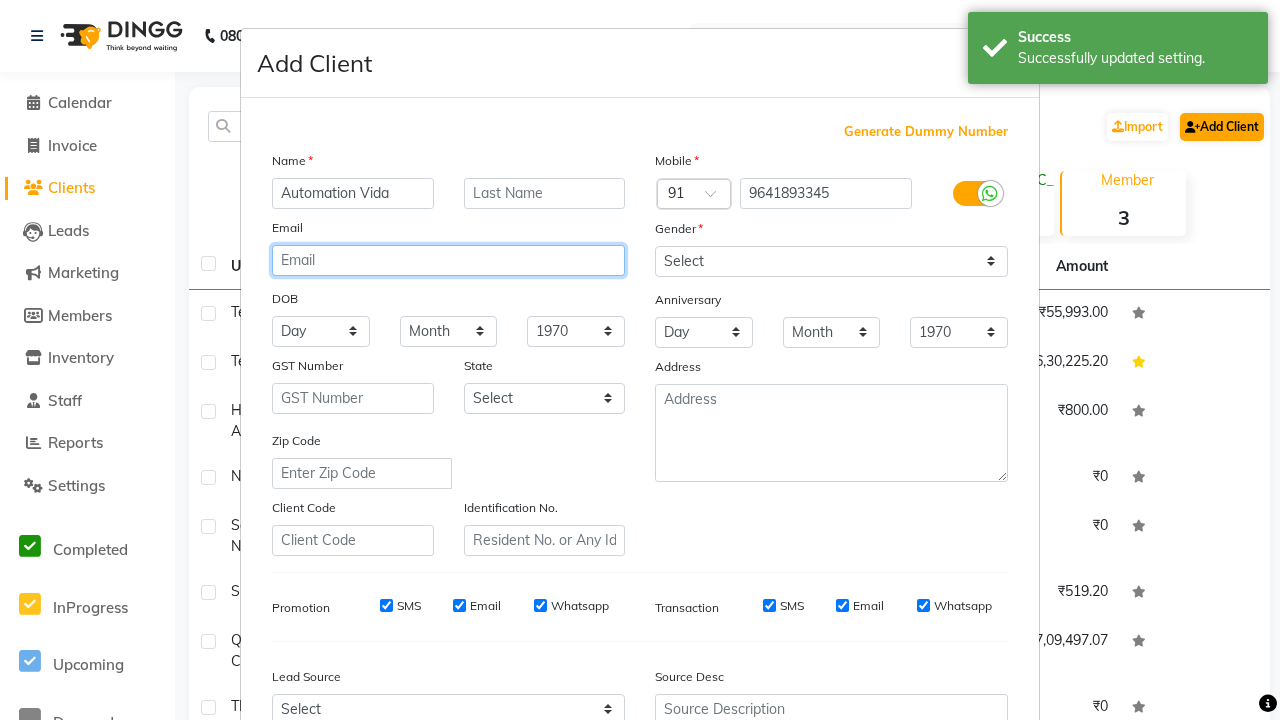 type on "[EMAIL_ADDRESS][DOMAIN_NAME]" 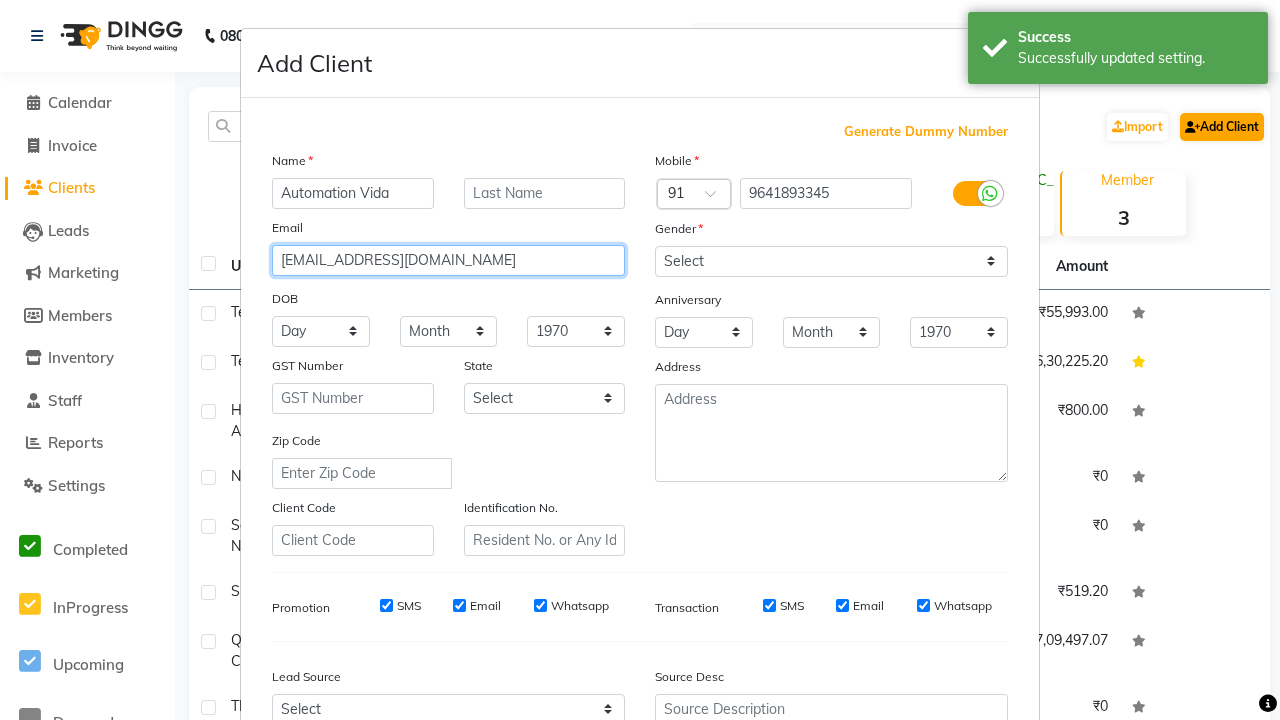 select on "[DEMOGRAPHIC_DATA]" 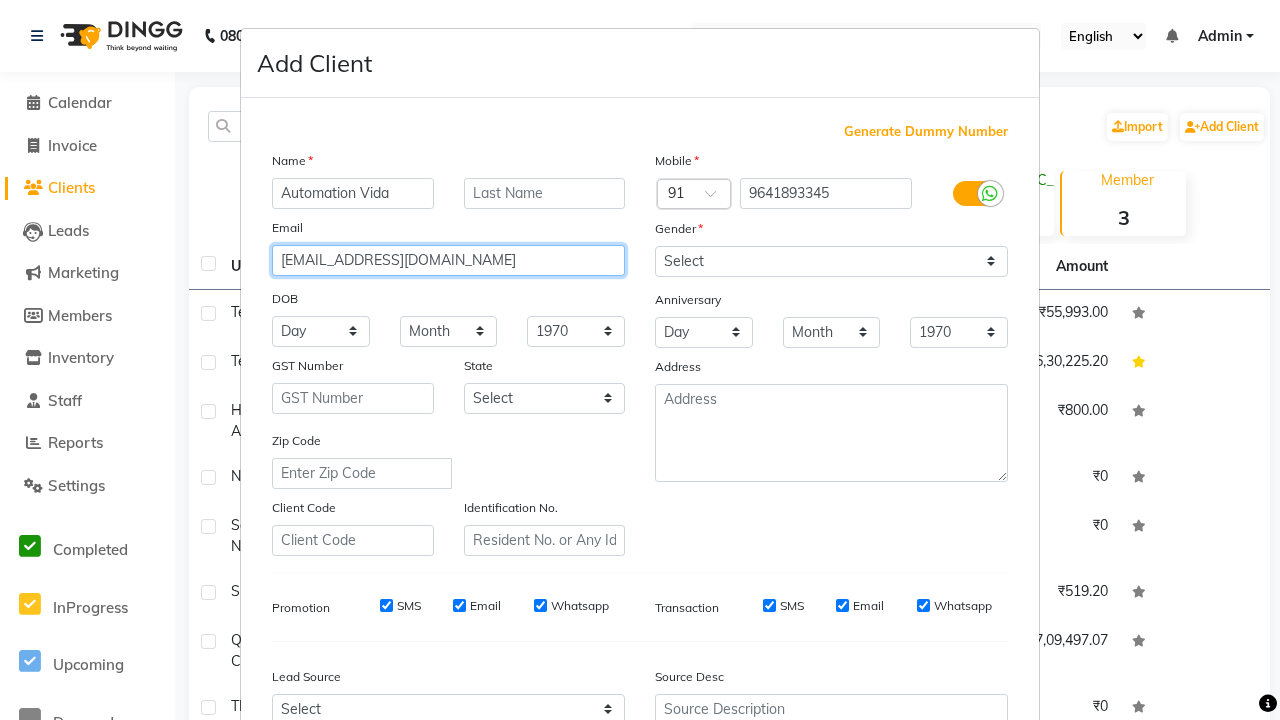 type on "[EMAIL_ADDRESS][DOMAIN_NAME]" 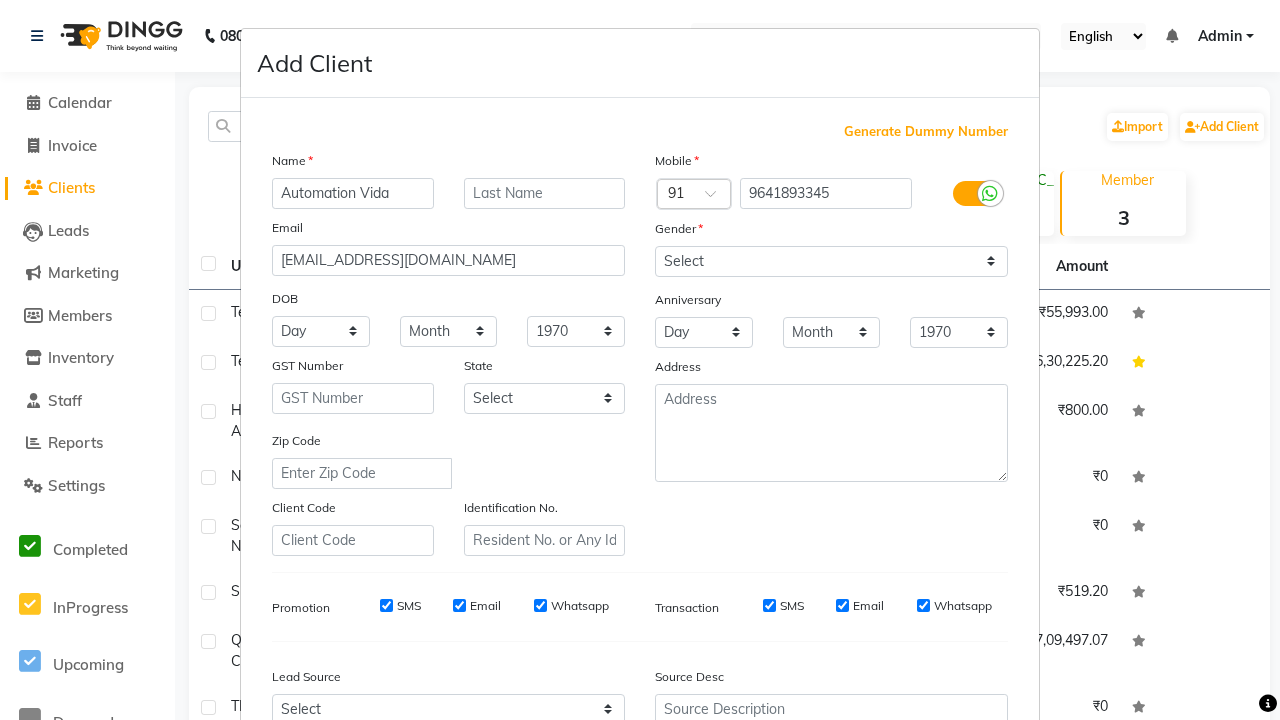 click on "Add" at bounding box center (906, 855) 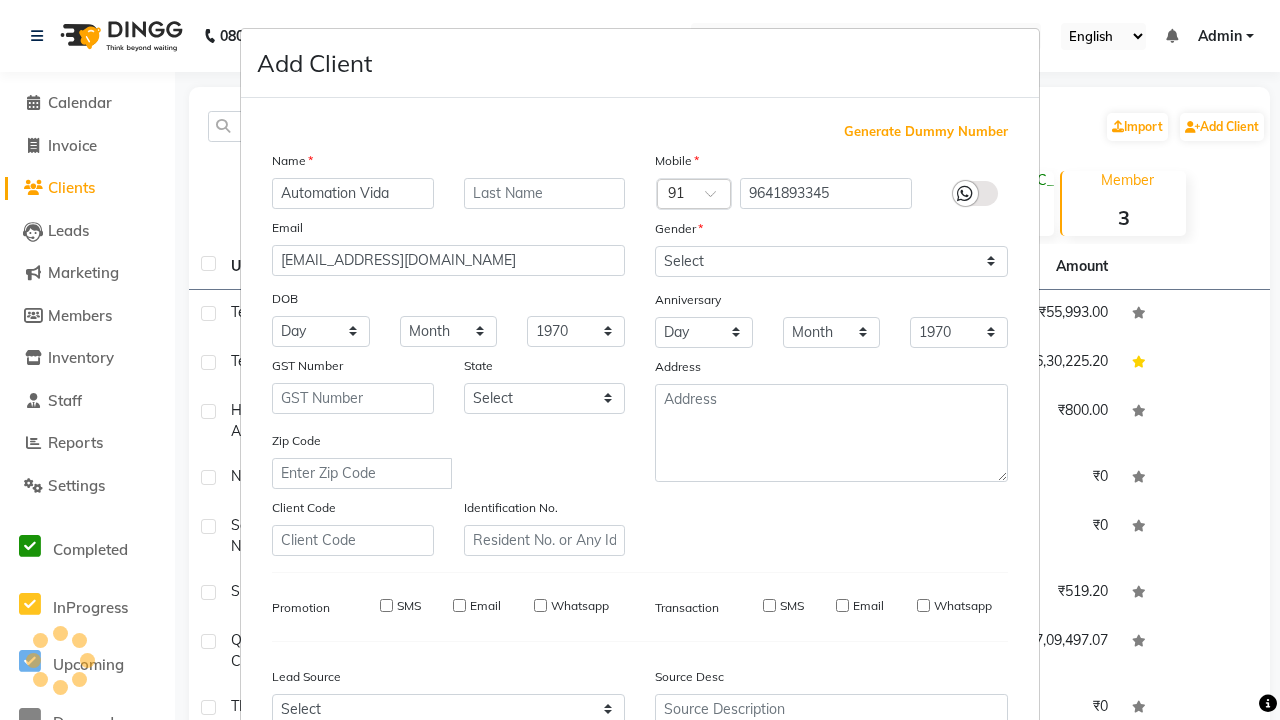 type 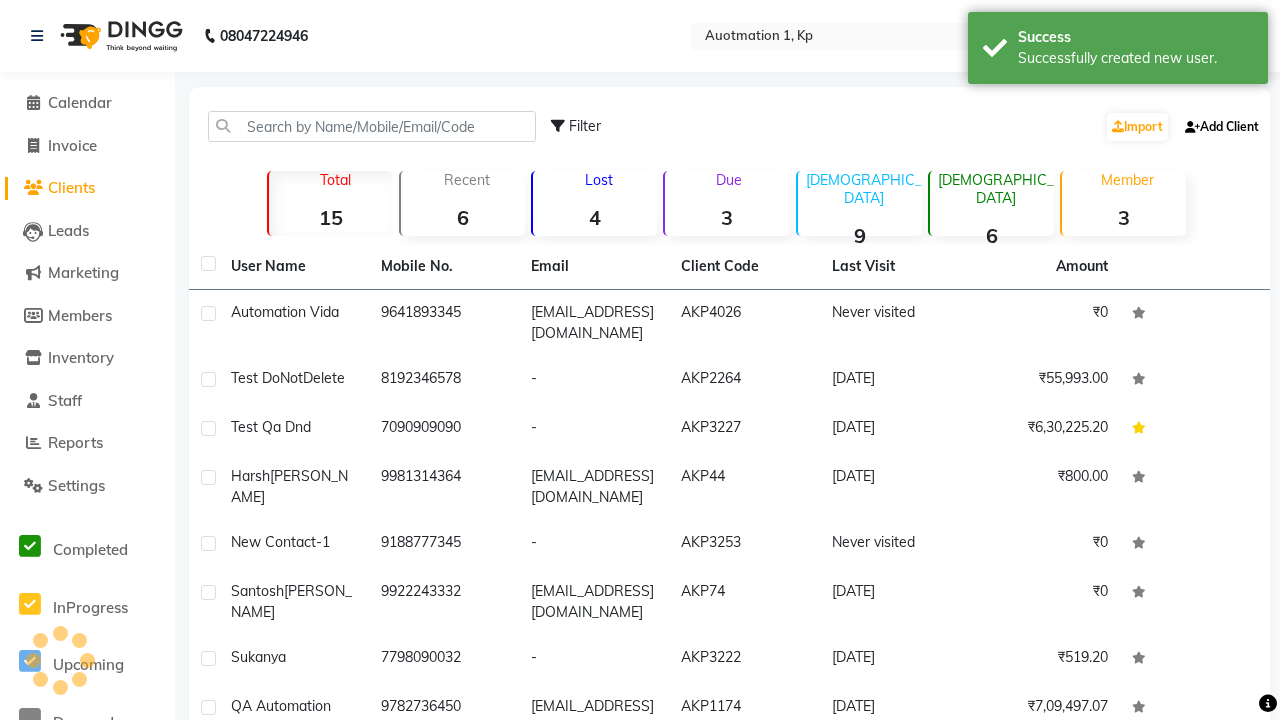 scroll, scrollTop: 203, scrollLeft: 0, axis: vertical 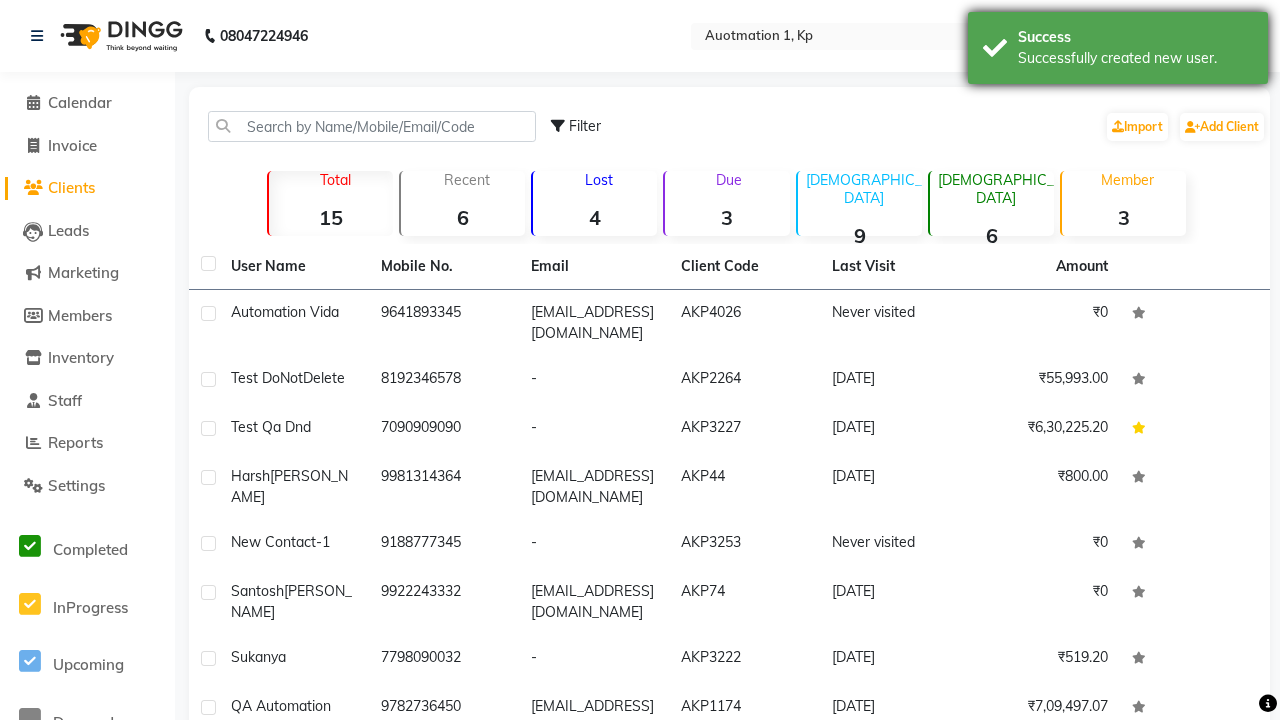 click on "Successfully created new user." at bounding box center [1135, 58] 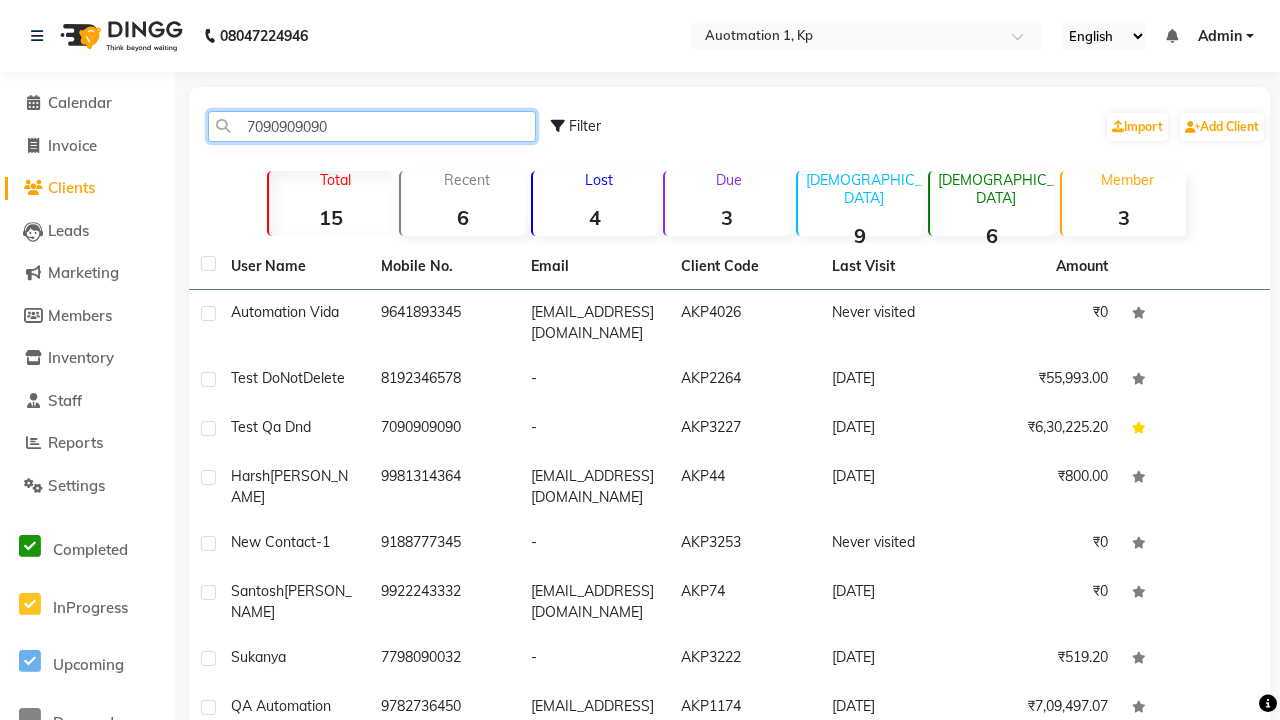 type on "7090909090" 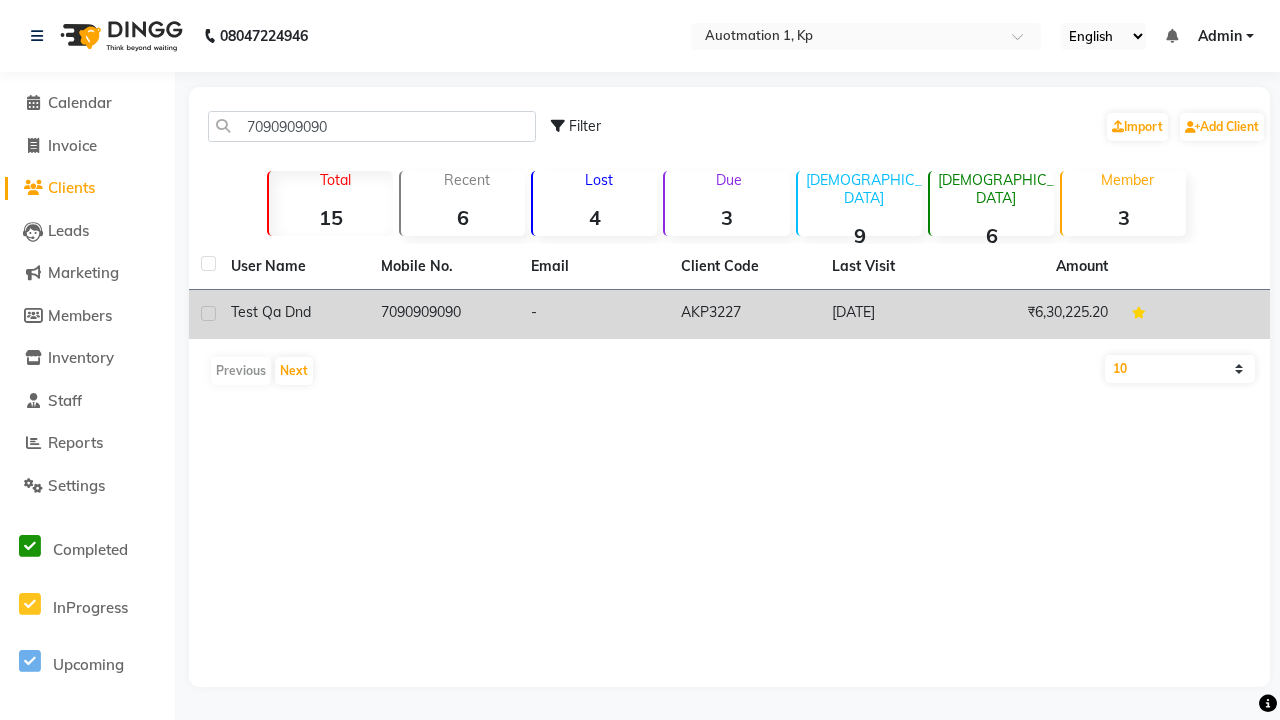 click on "7090909090" 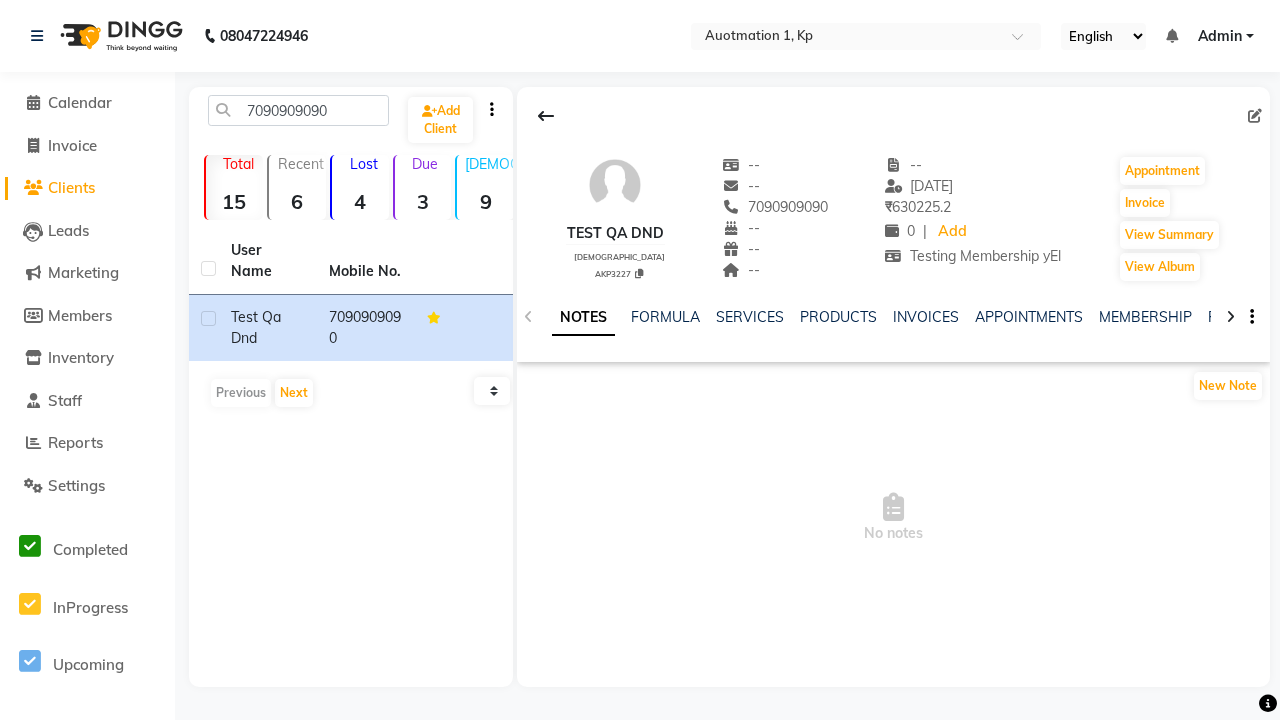 click on "FAMILY" 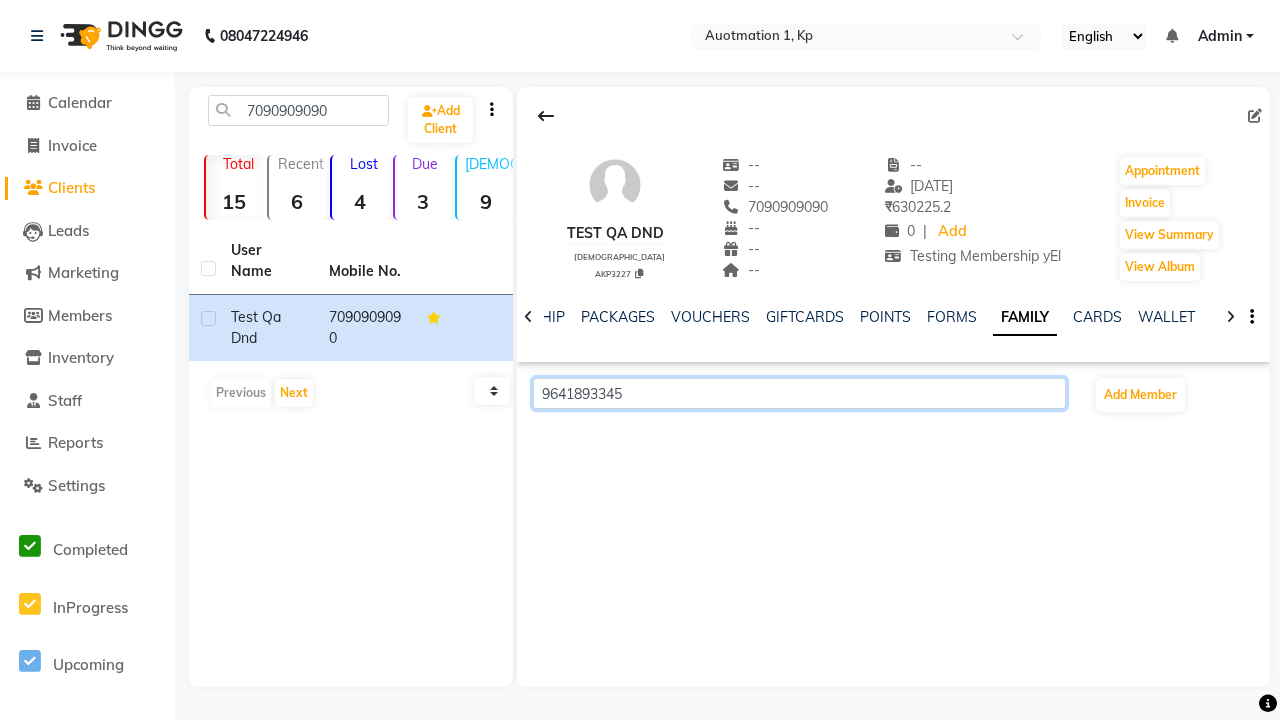 scroll, scrollTop: 0, scrollLeft: 433, axis: horizontal 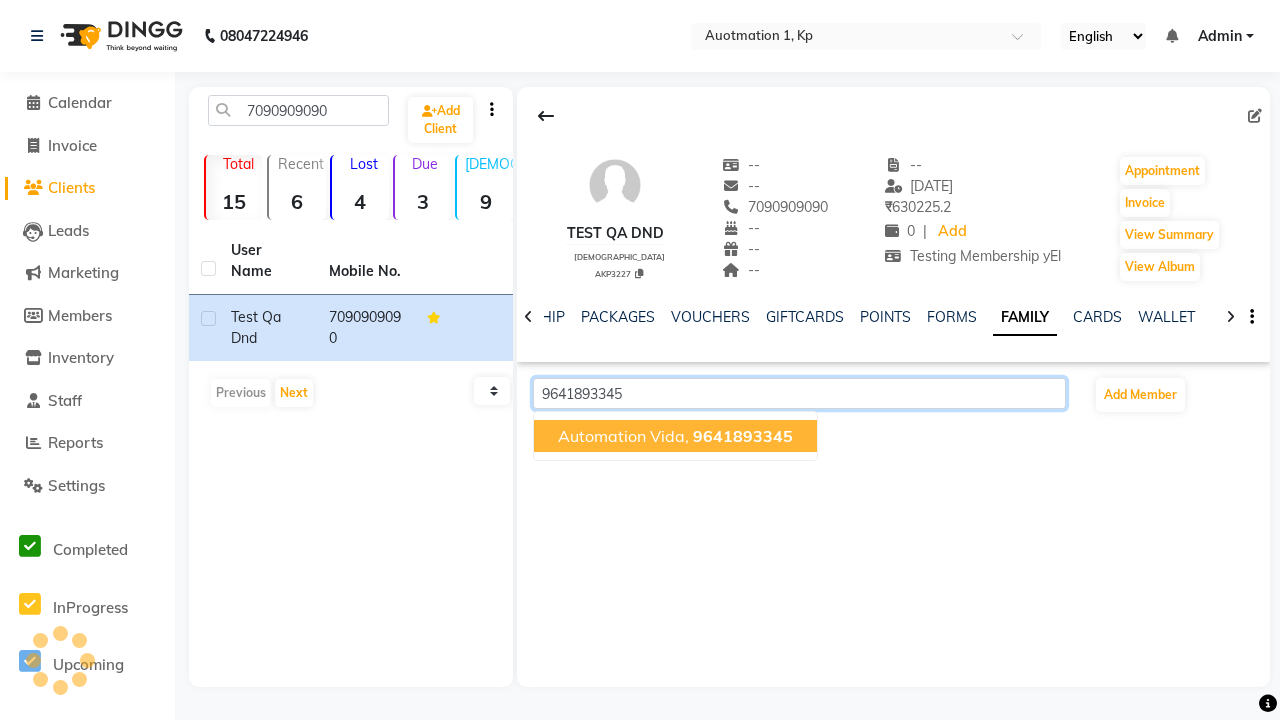click on "9641893345" 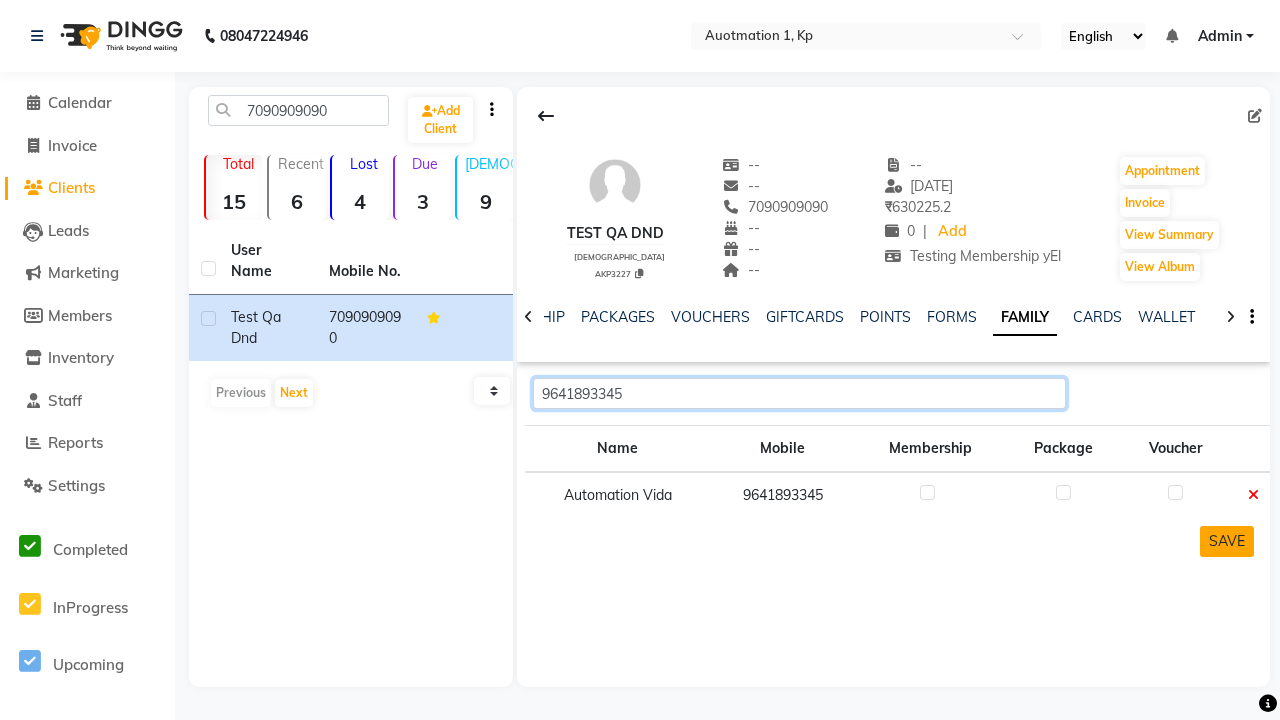 type on "9641893345" 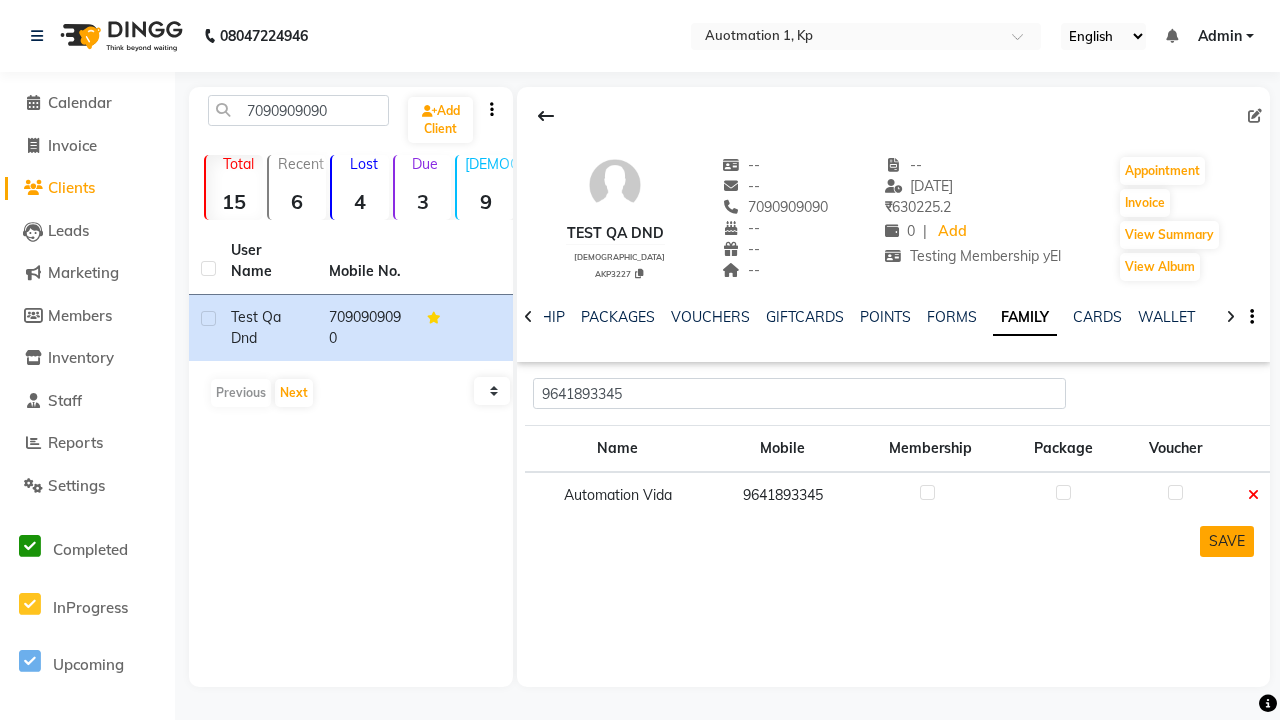 click on "SAVE" 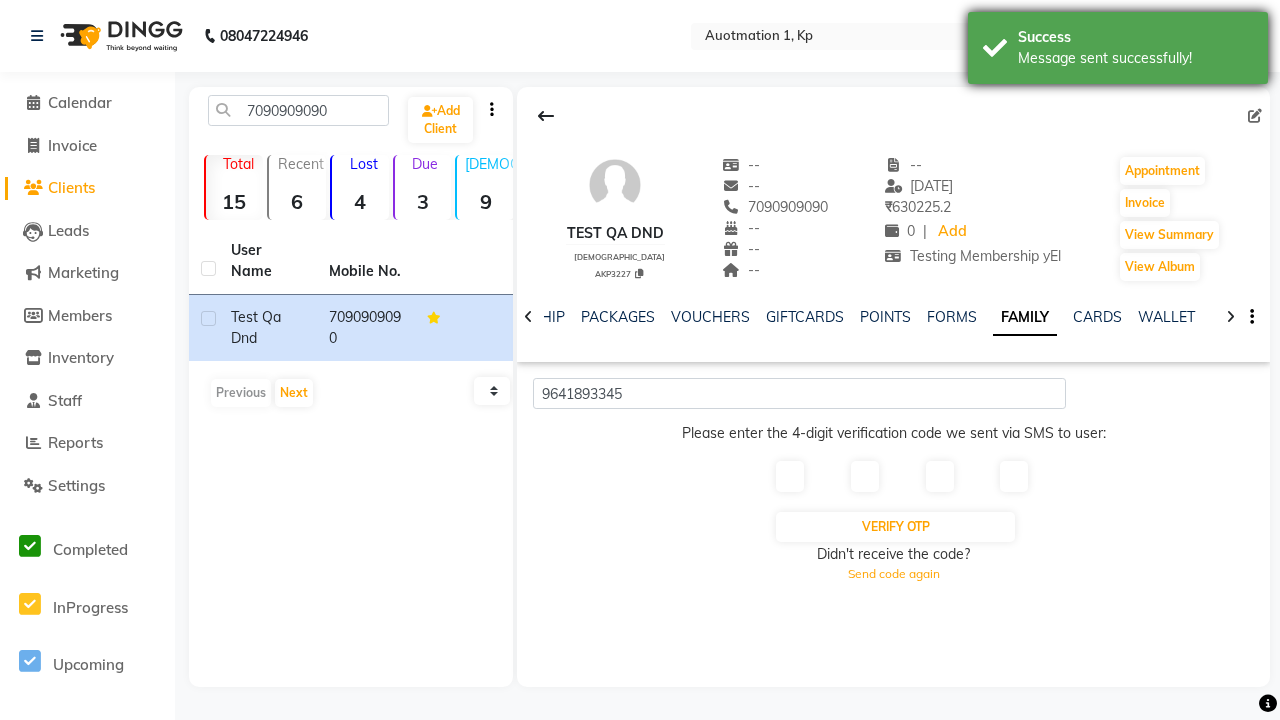 click on "Message sent successfully!" at bounding box center (1135, 58) 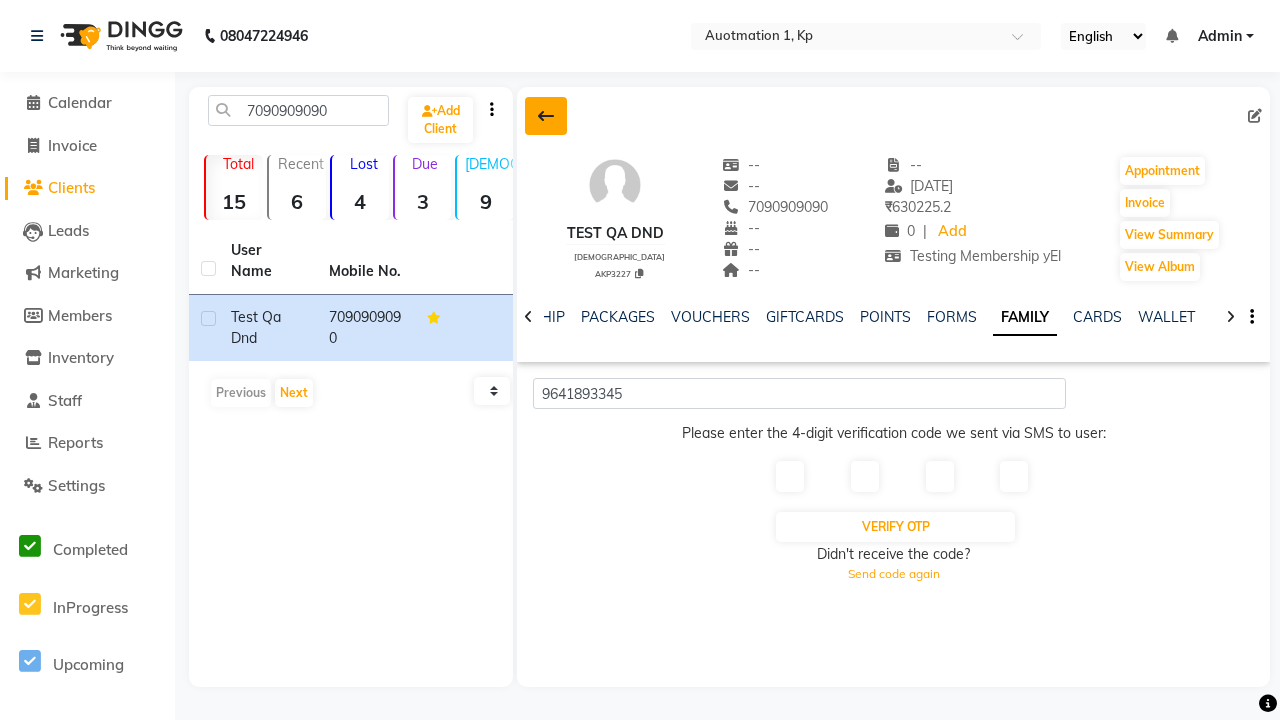 click 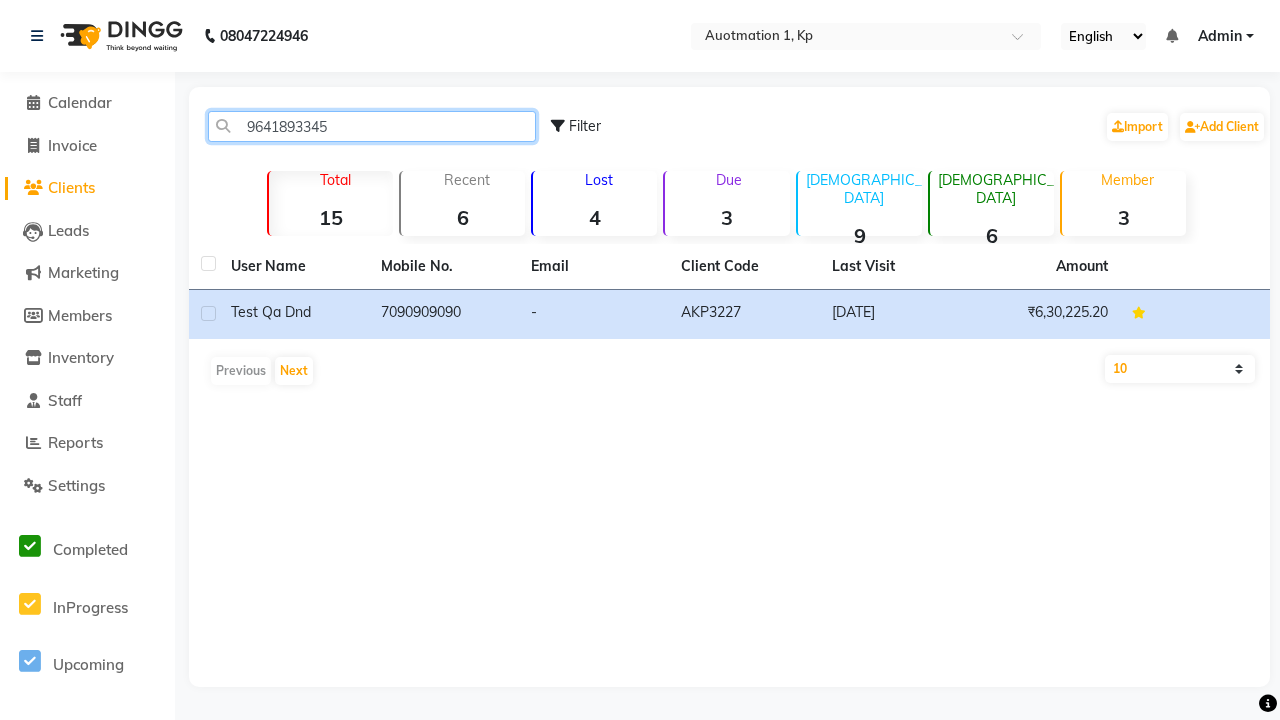 type on "9641893345" 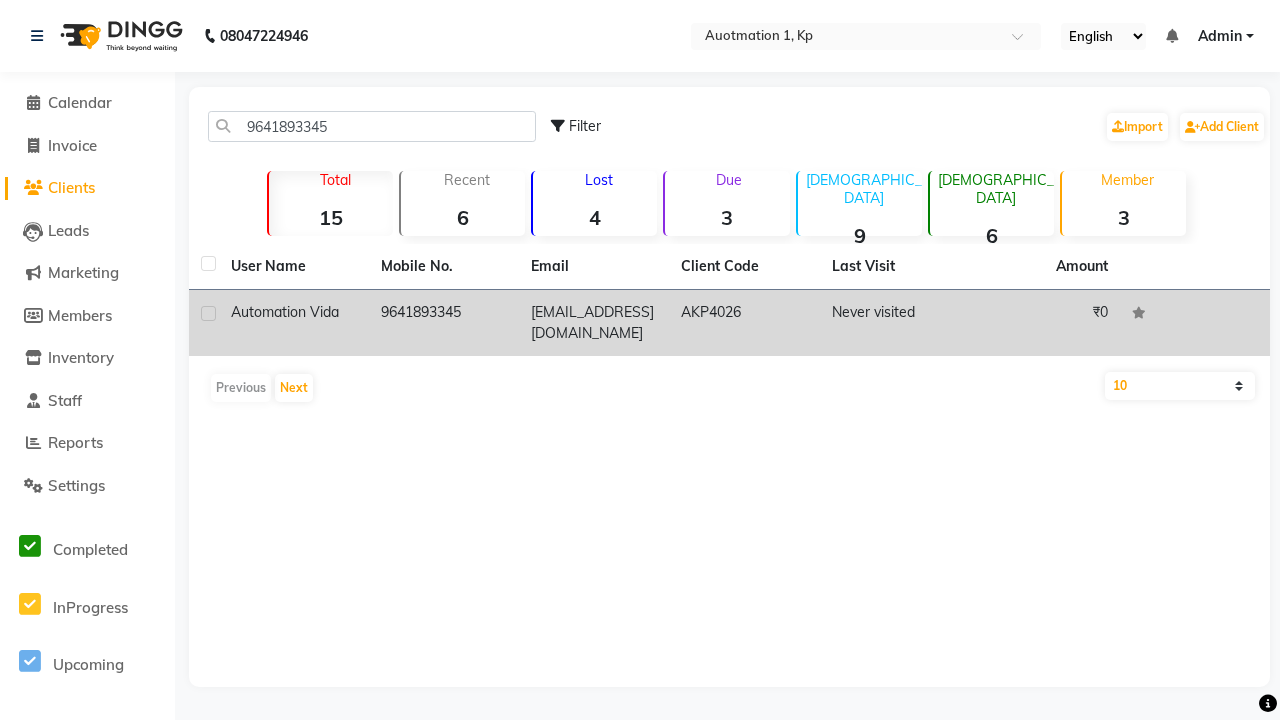 click on "9641893345" 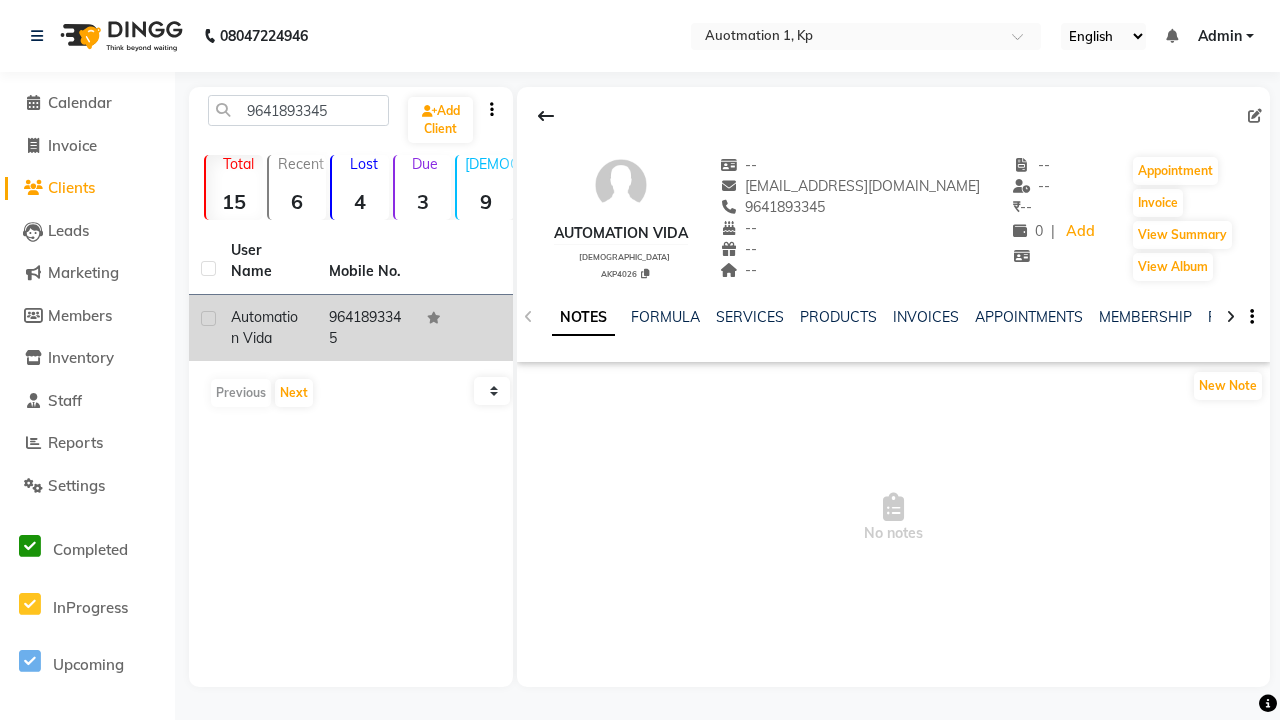 click 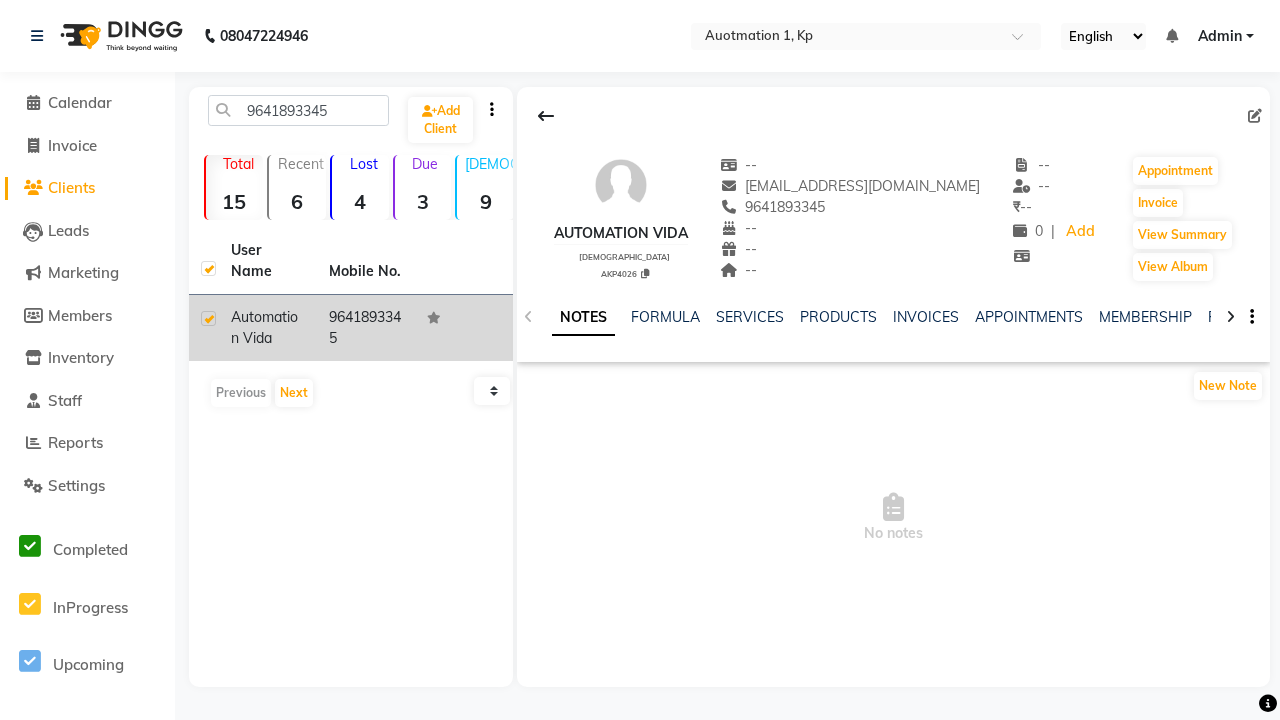 checkbox on "true" 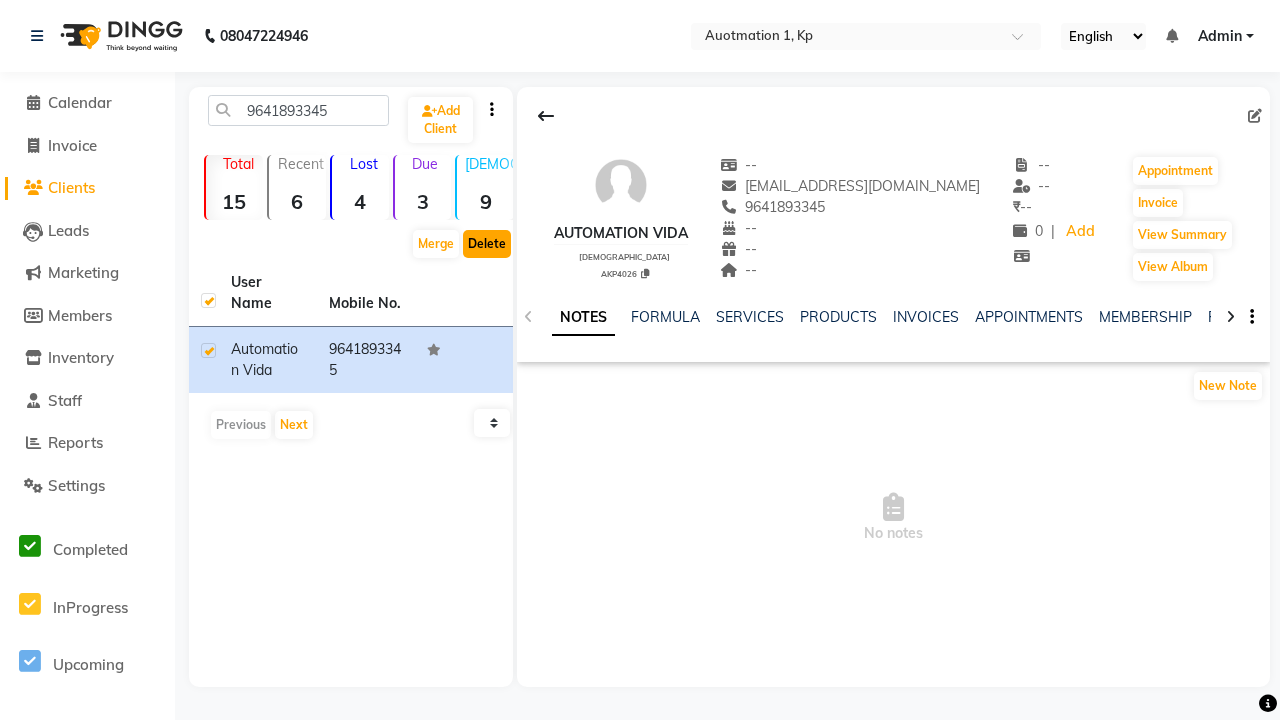 click on "Delete" 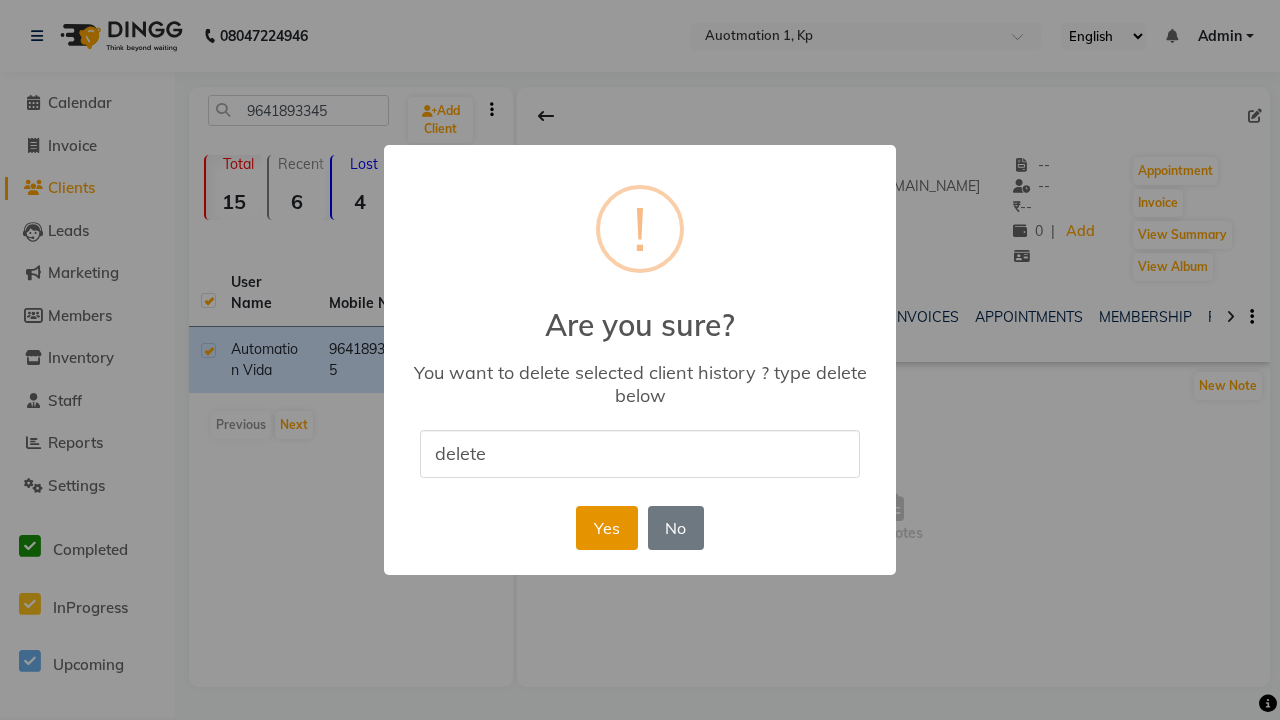 type on "delete" 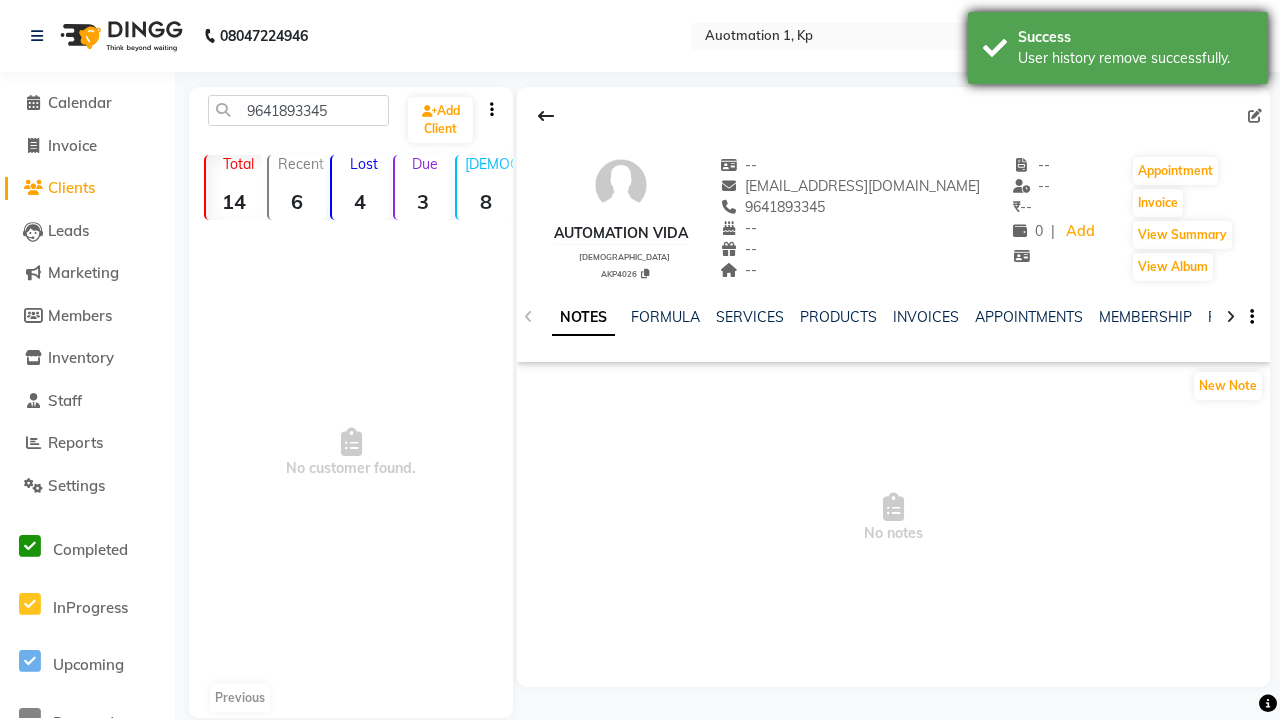 click on "User history remove successfully." at bounding box center [1135, 58] 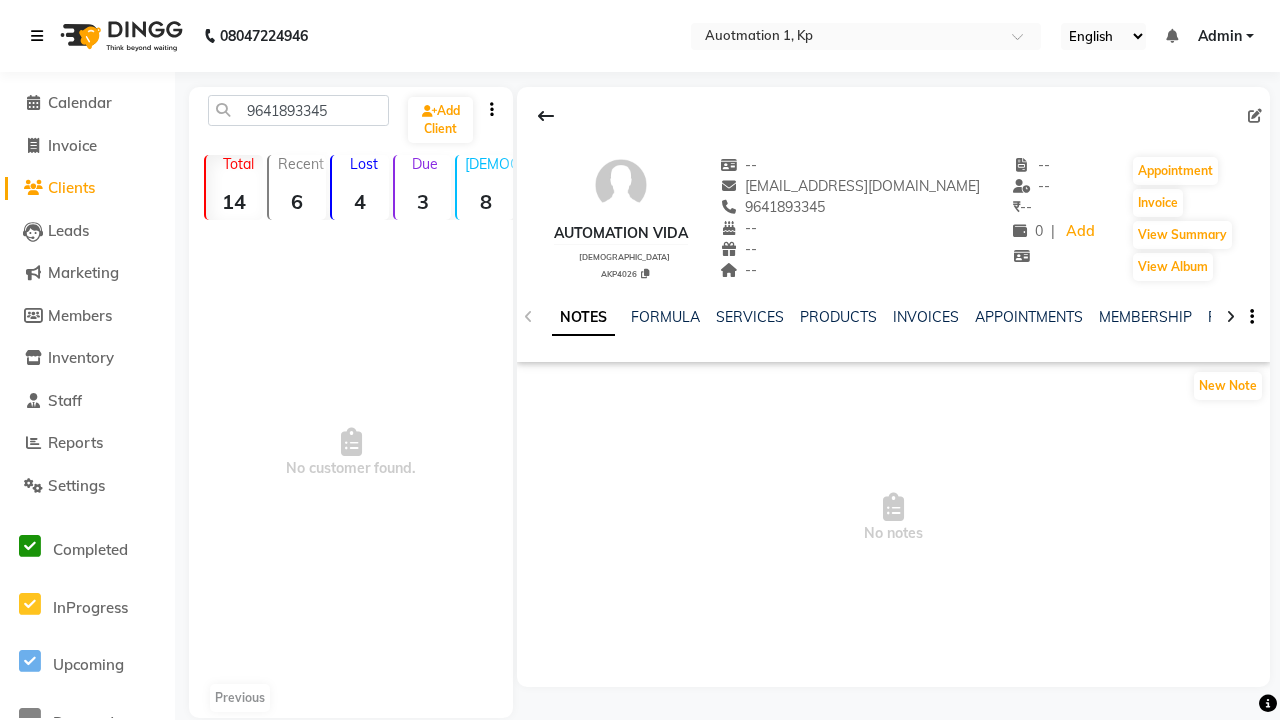 click at bounding box center [37, 36] 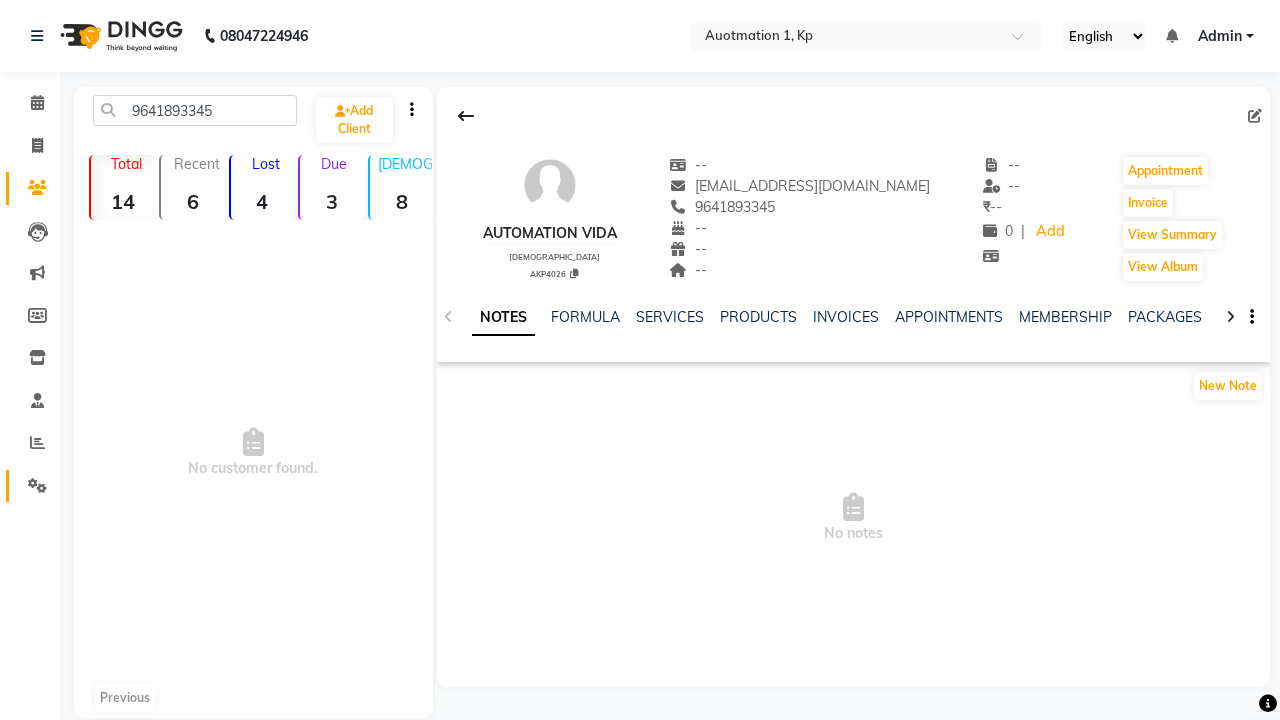 click 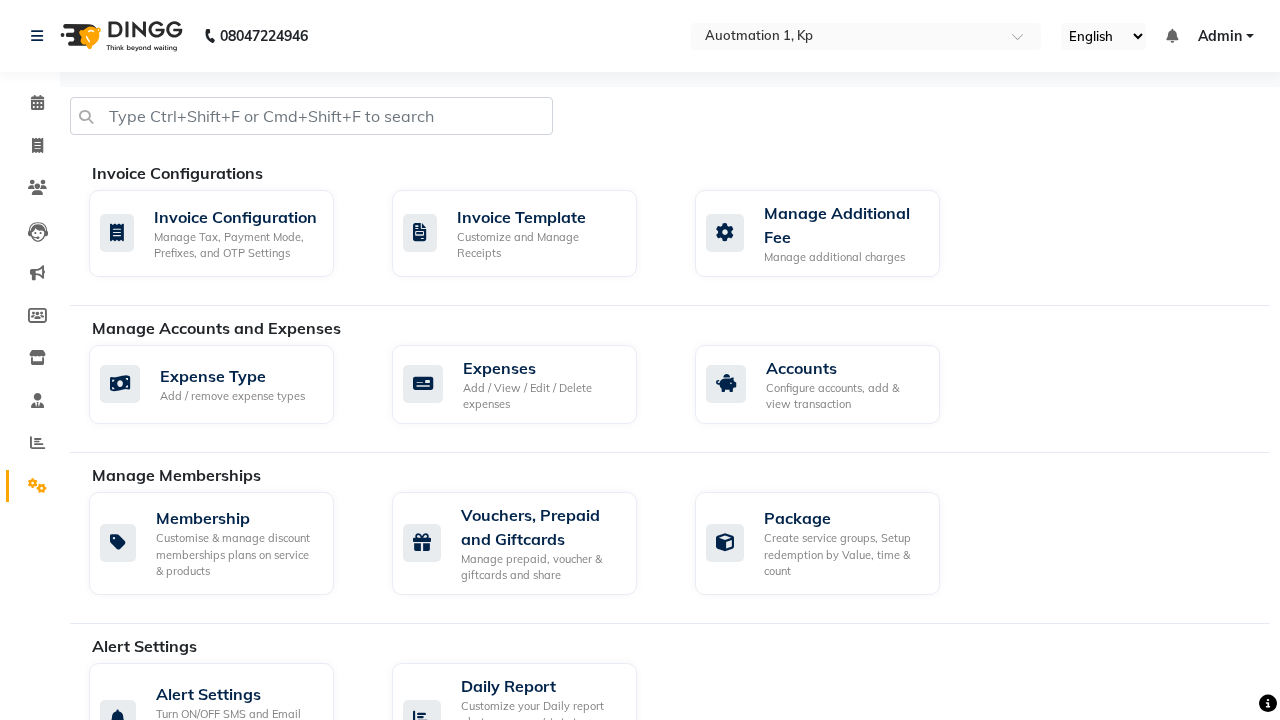 click on "Manage reset opening cash, change password." 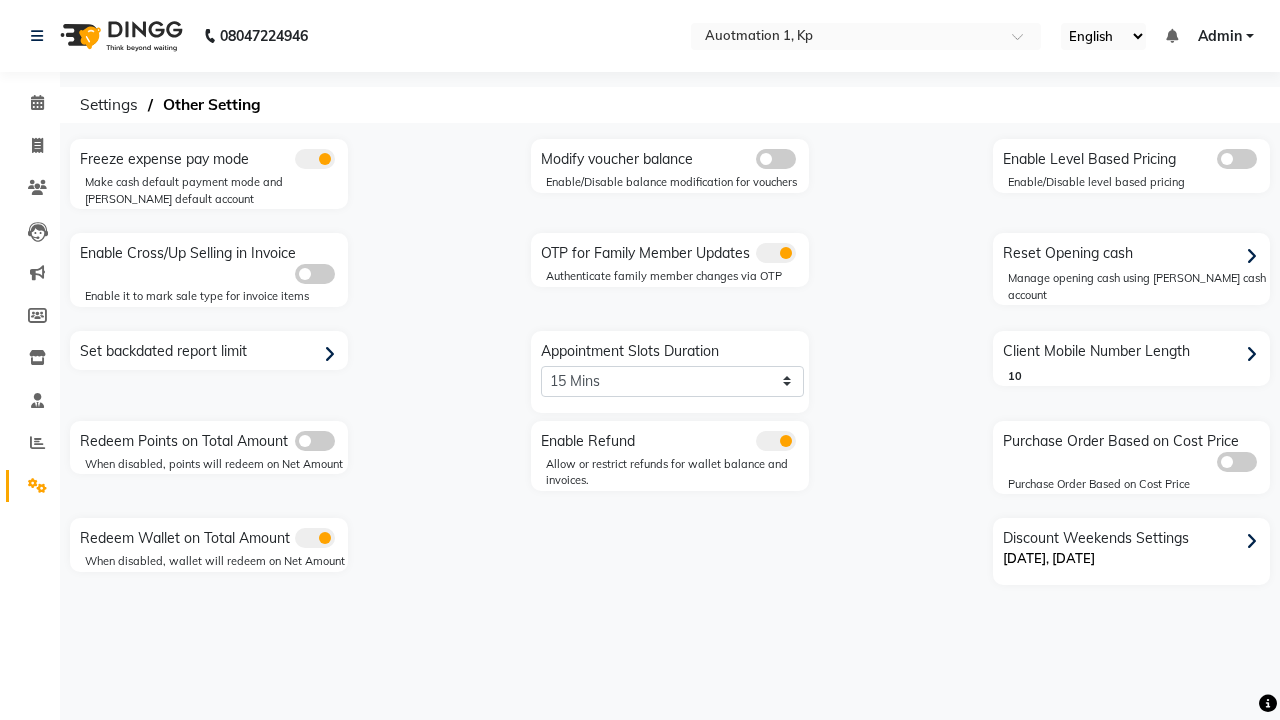 click 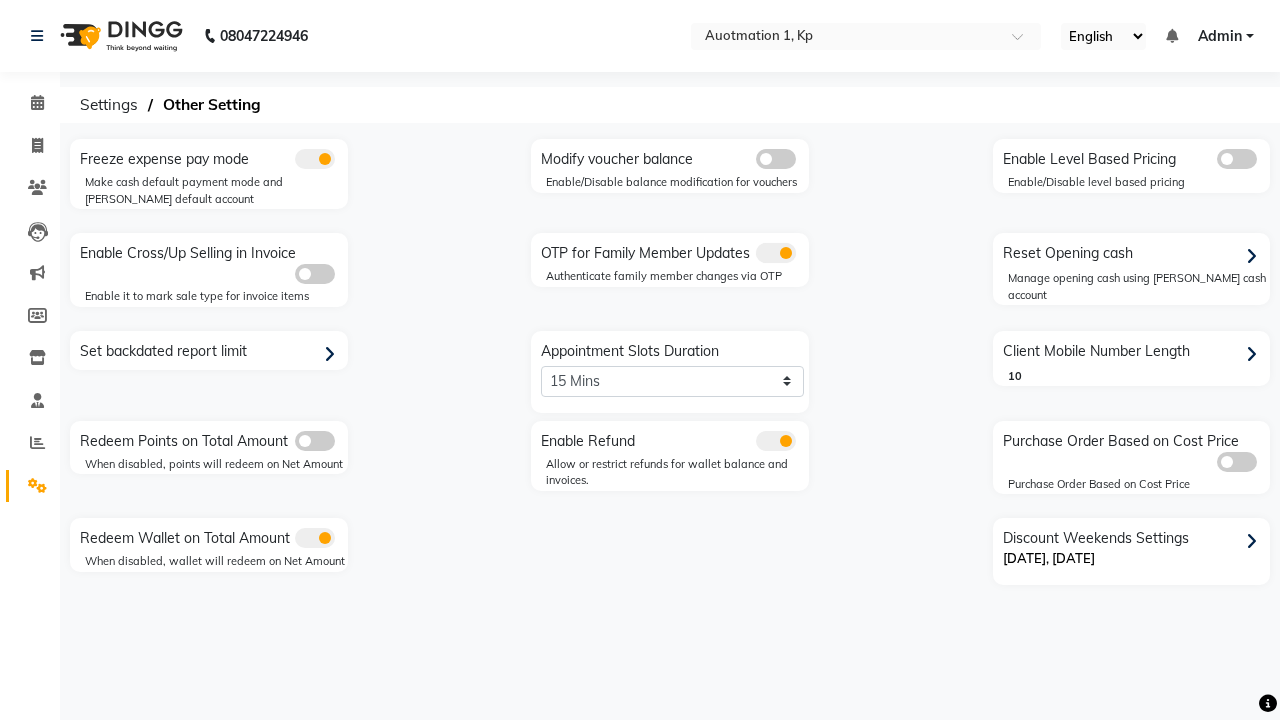 click 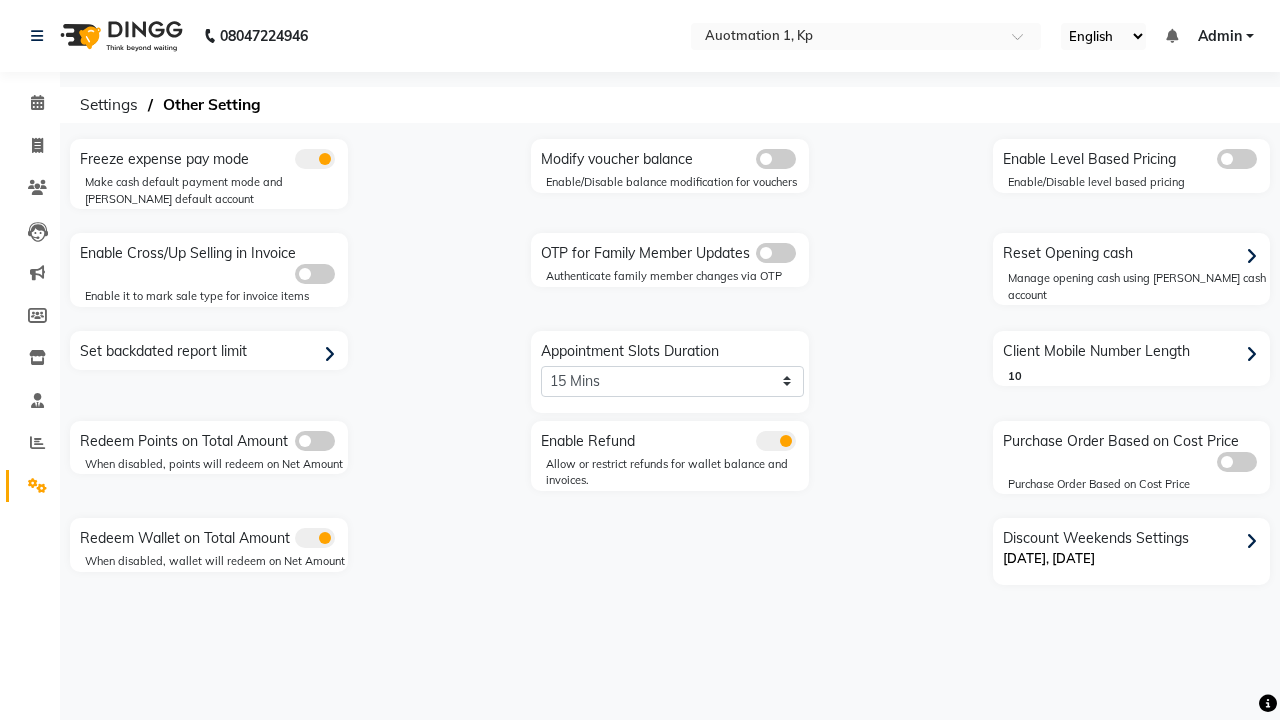 scroll, scrollTop: 0, scrollLeft: 5, axis: horizontal 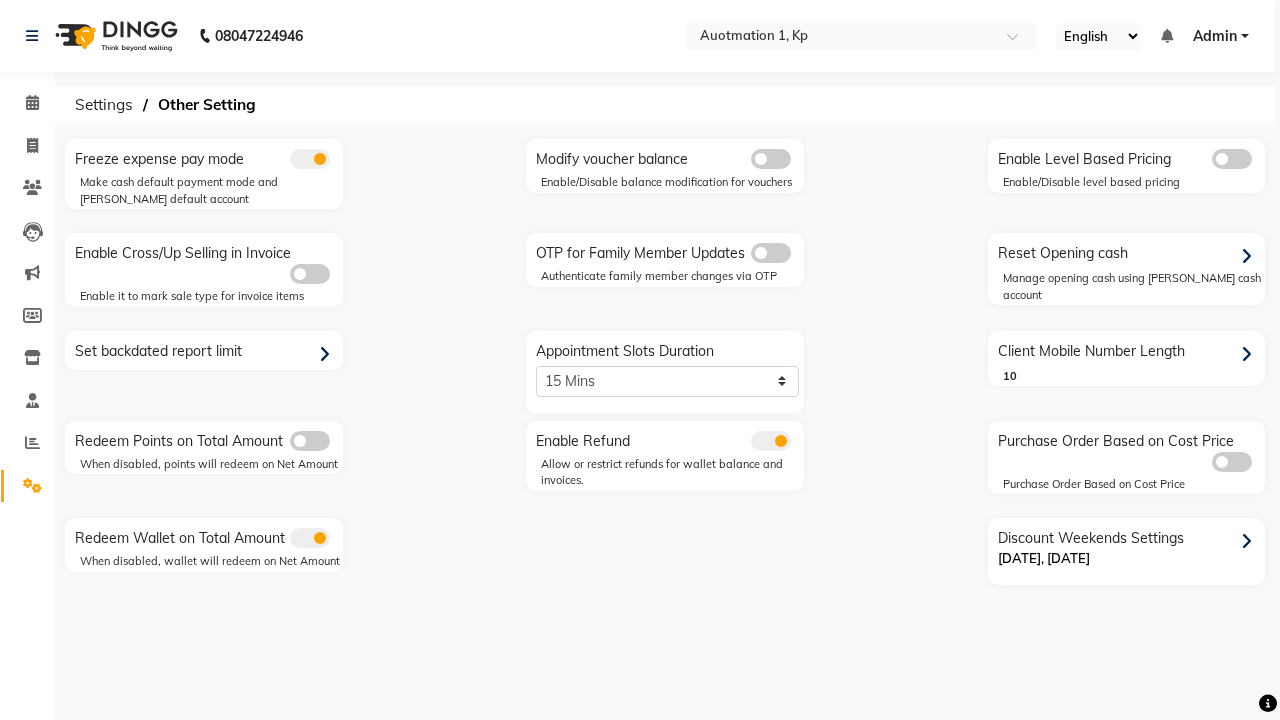 click on "Admin" at bounding box center (1215, 36) 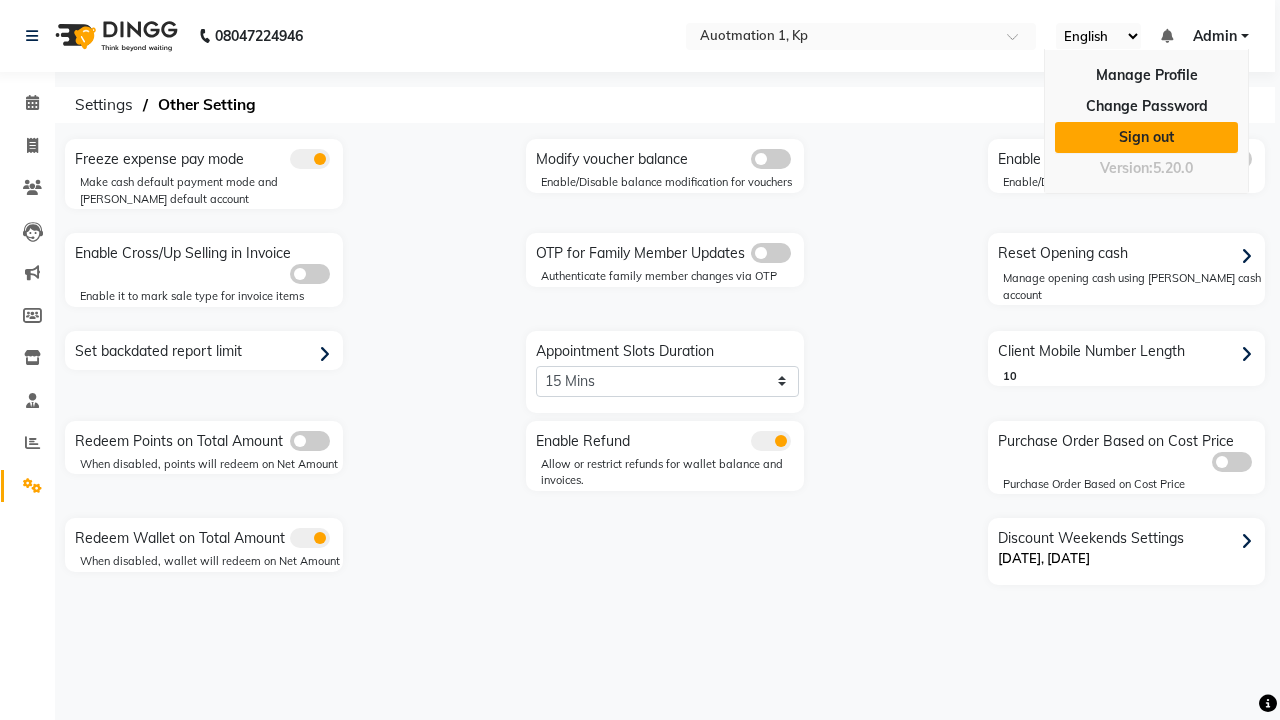 click on "Sign out" at bounding box center [1146, 137] 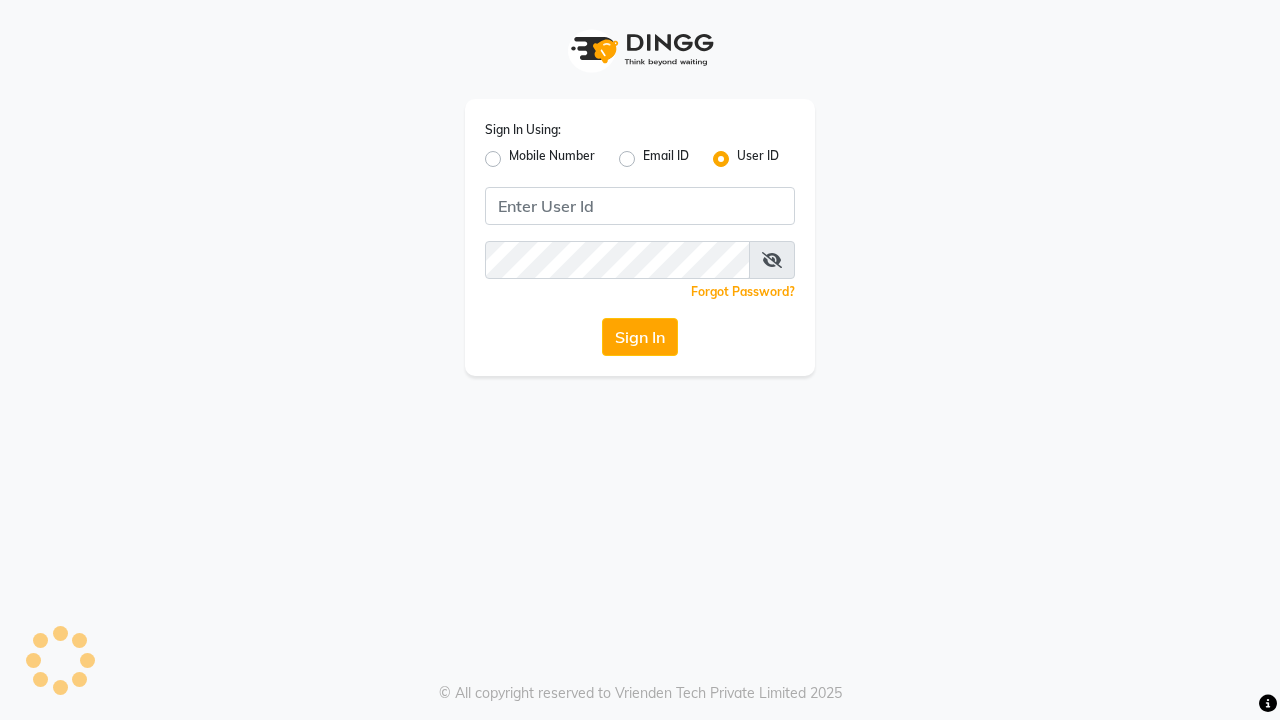 scroll, scrollTop: 0, scrollLeft: 0, axis: both 